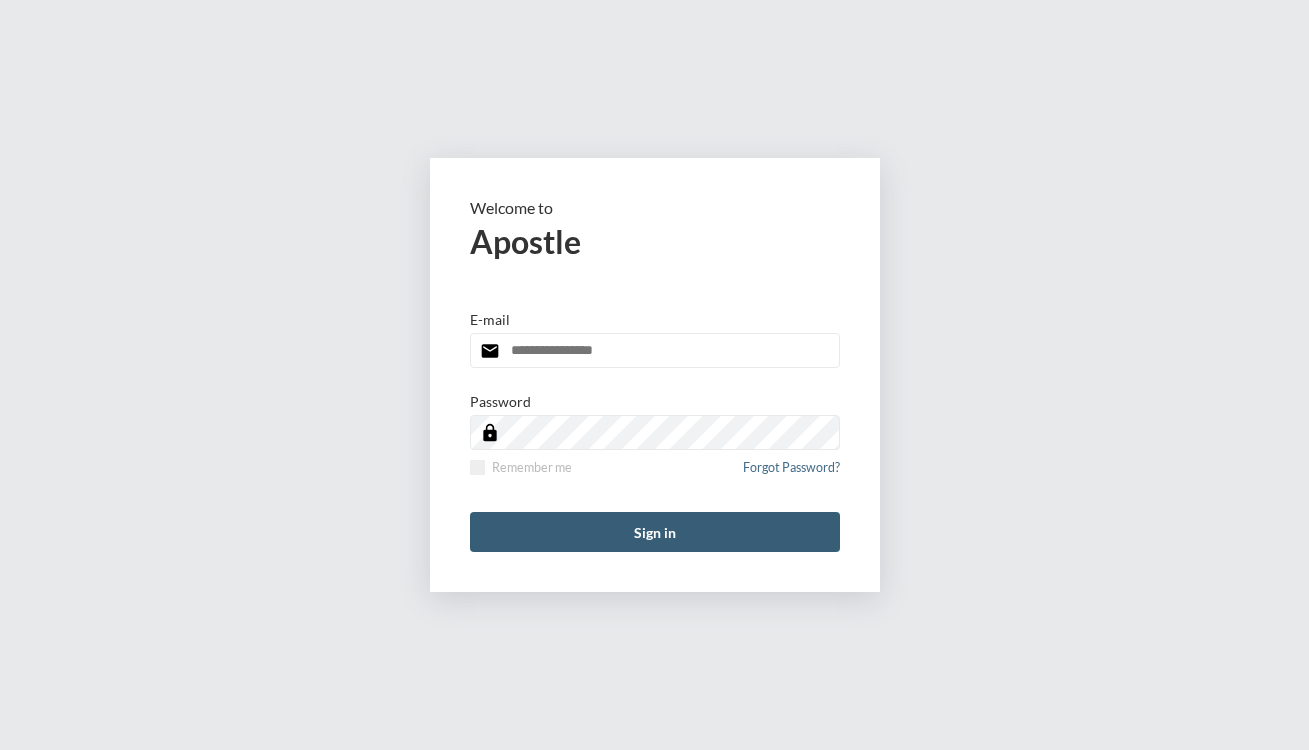 scroll, scrollTop: 0, scrollLeft: 0, axis: both 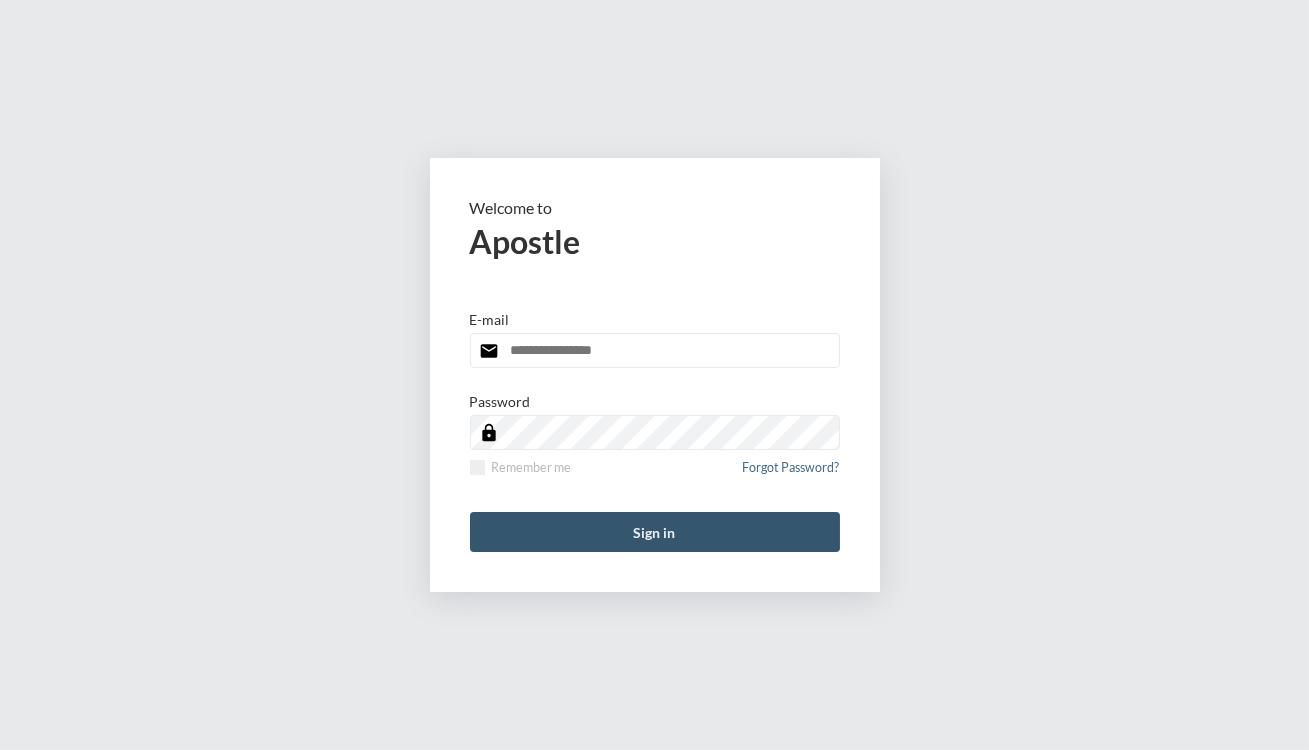 type on "**********" 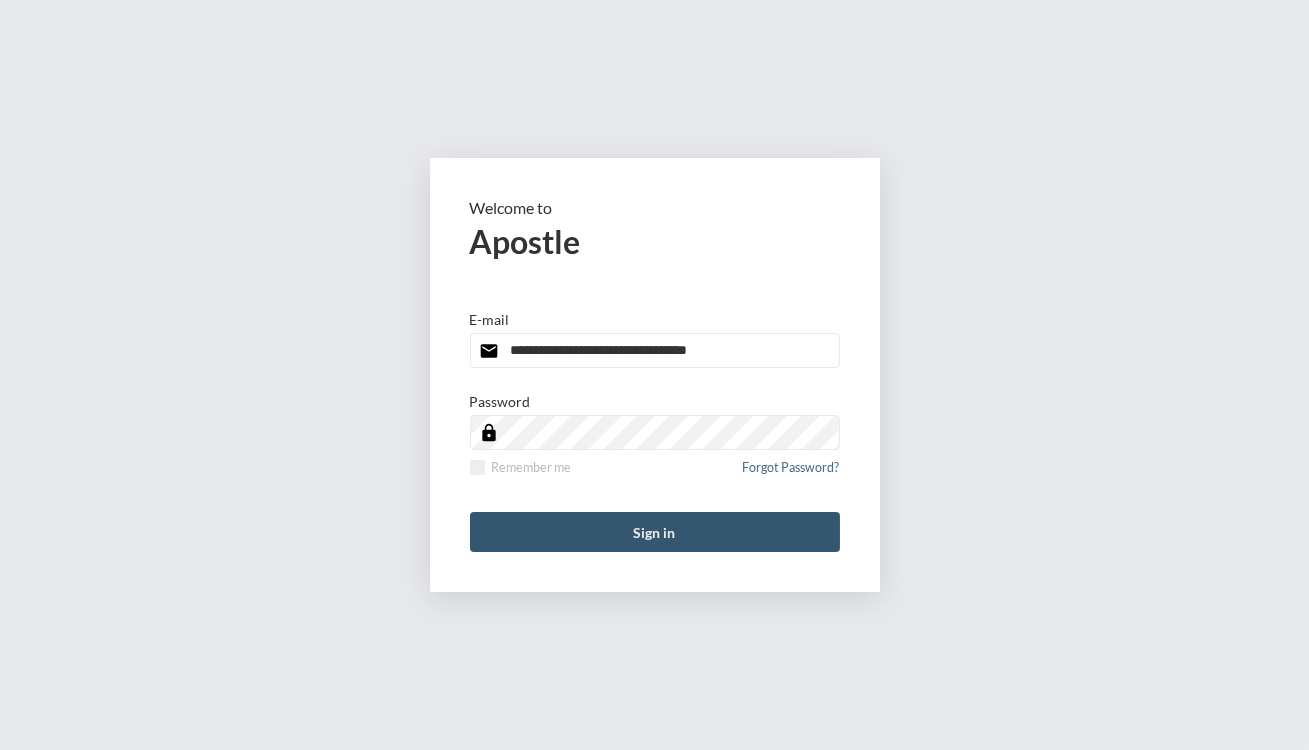 click on "Sign in" at bounding box center (655, 532) 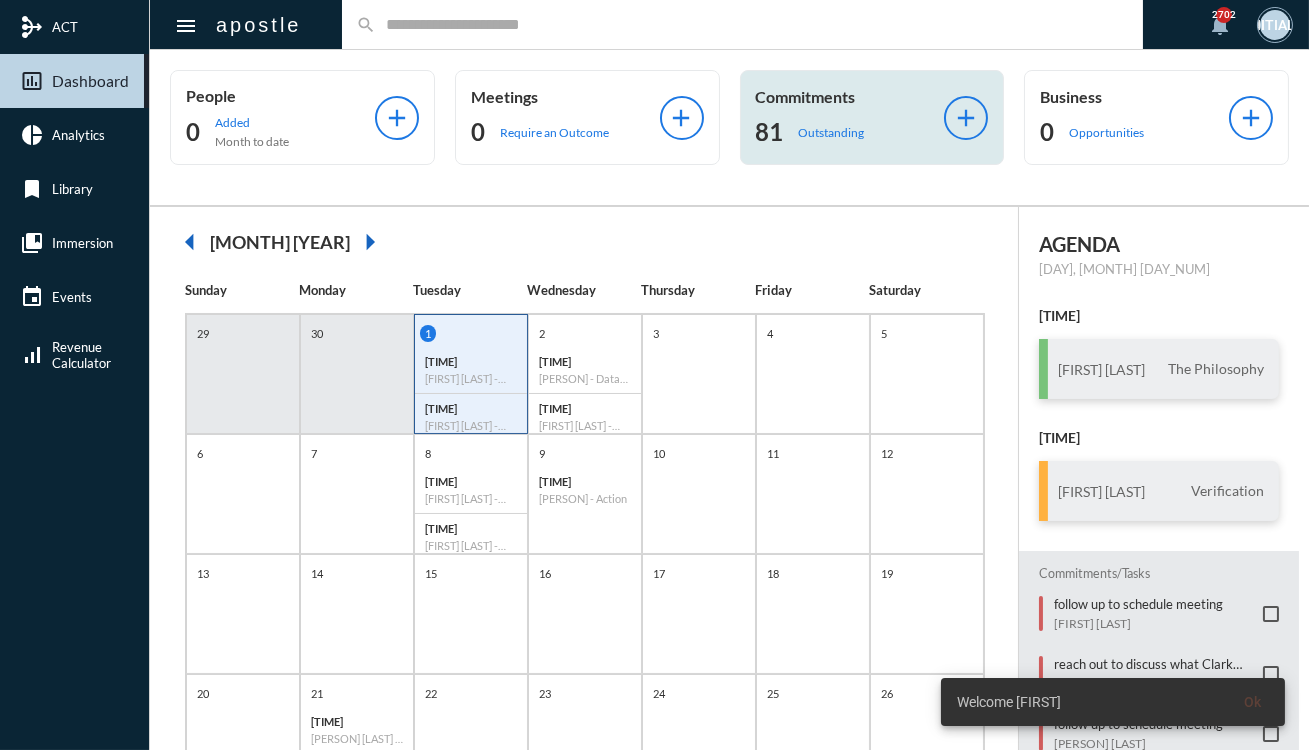 click on "Commitments 81 Outstanding add" at bounding box center [872, 117] 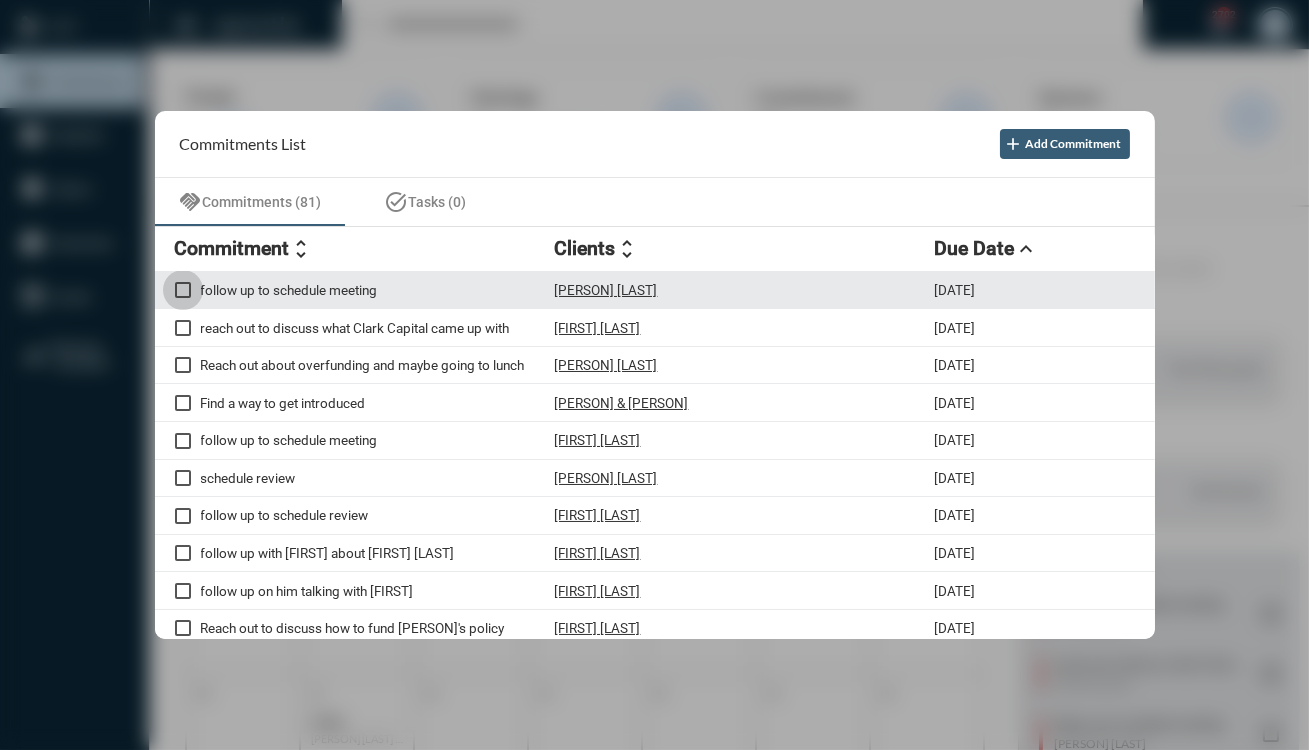click at bounding box center (183, 290) 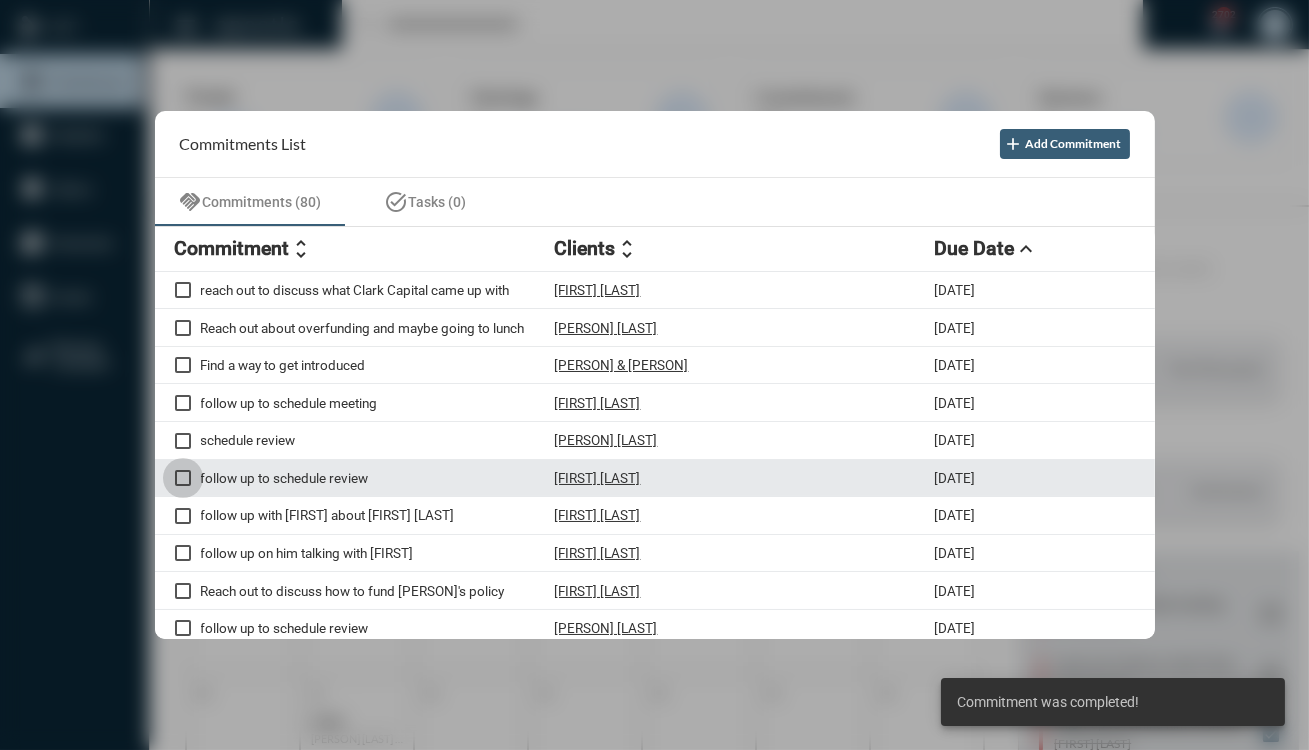 click at bounding box center [183, 478] 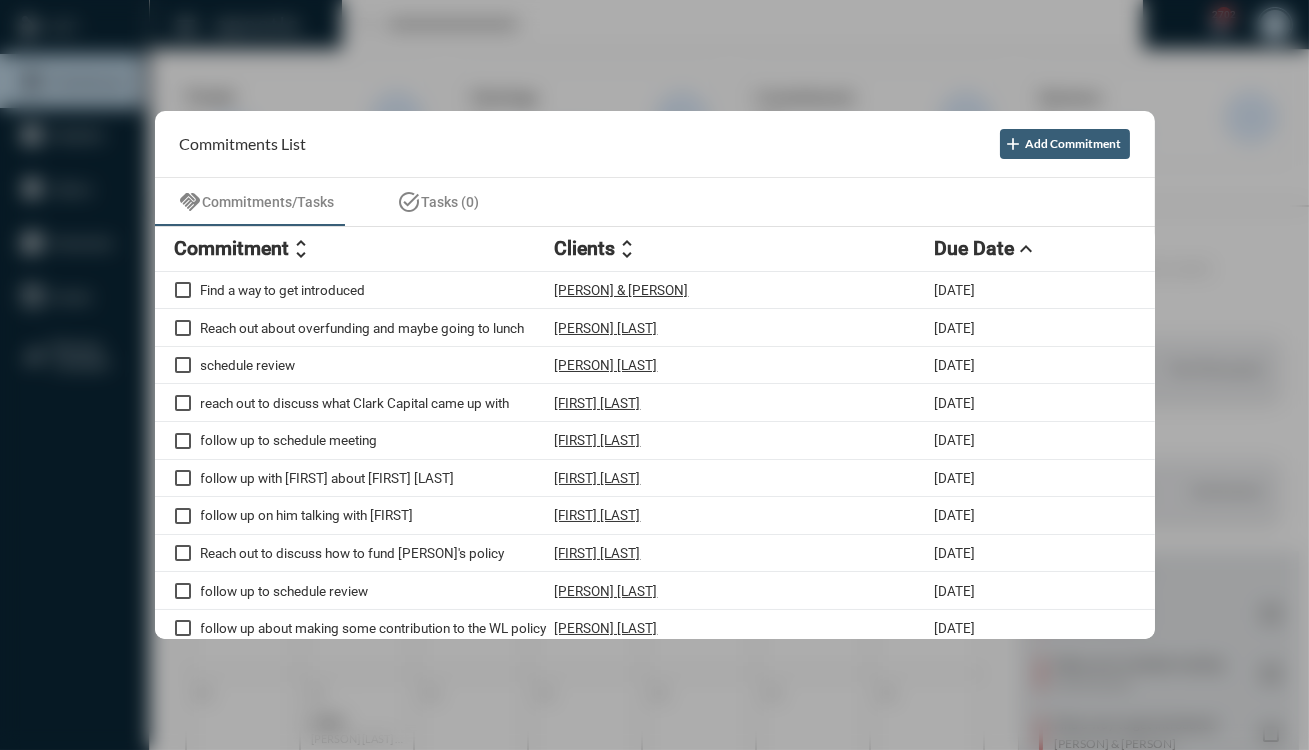 click at bounding box center (654, 375) 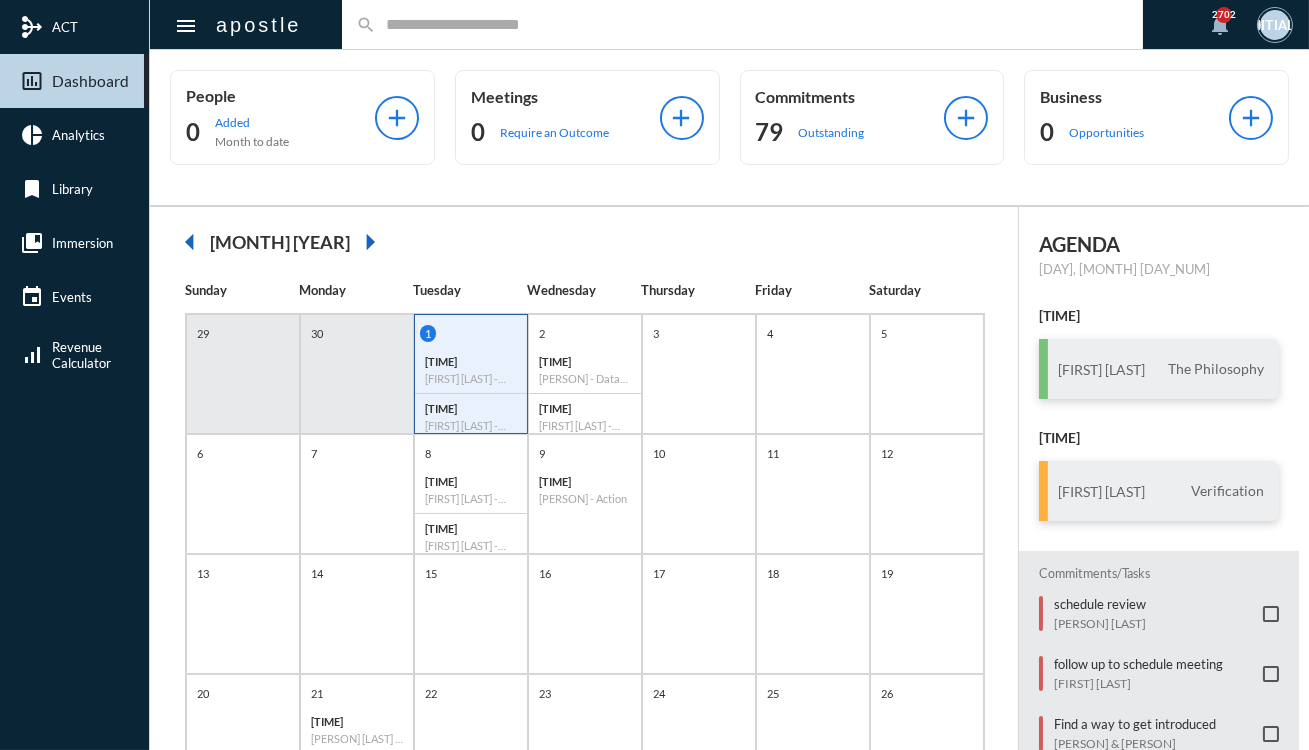 click at bounding box center (753, 24) 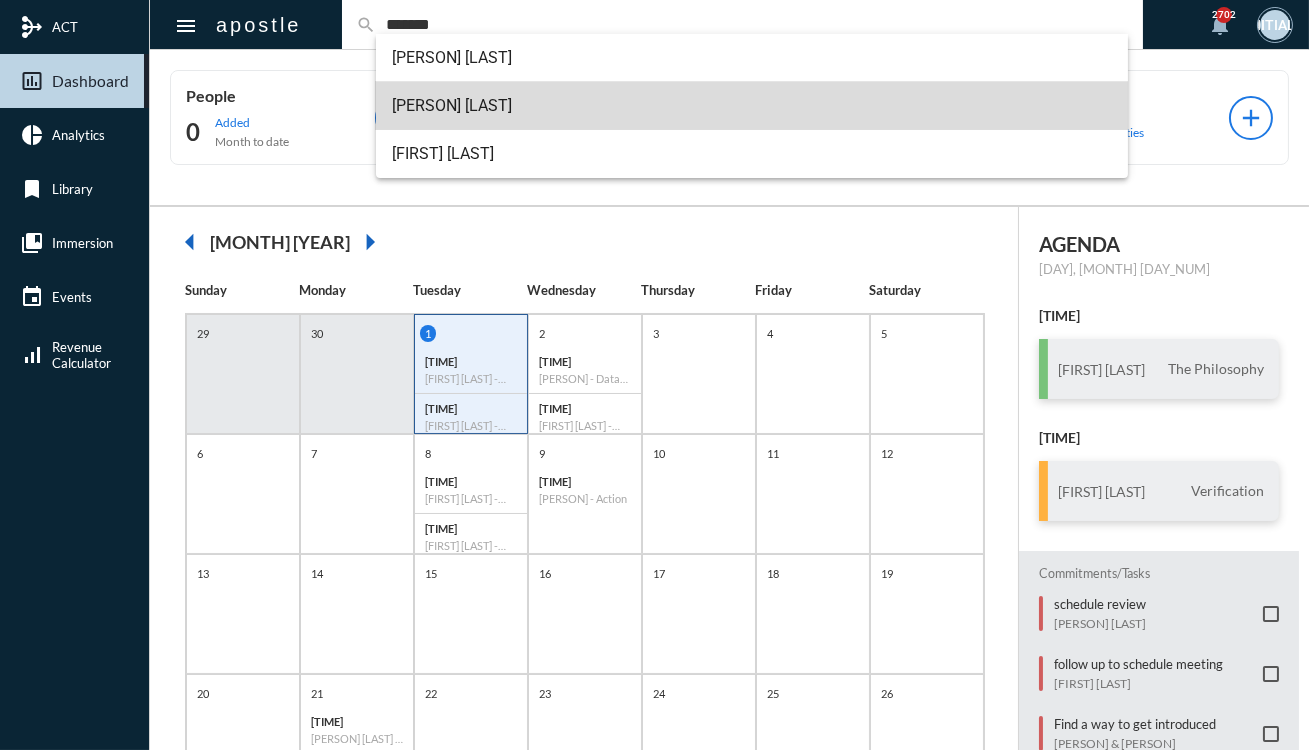 click on "[PERSON] [LAST]" at bounding box center [752, 106] 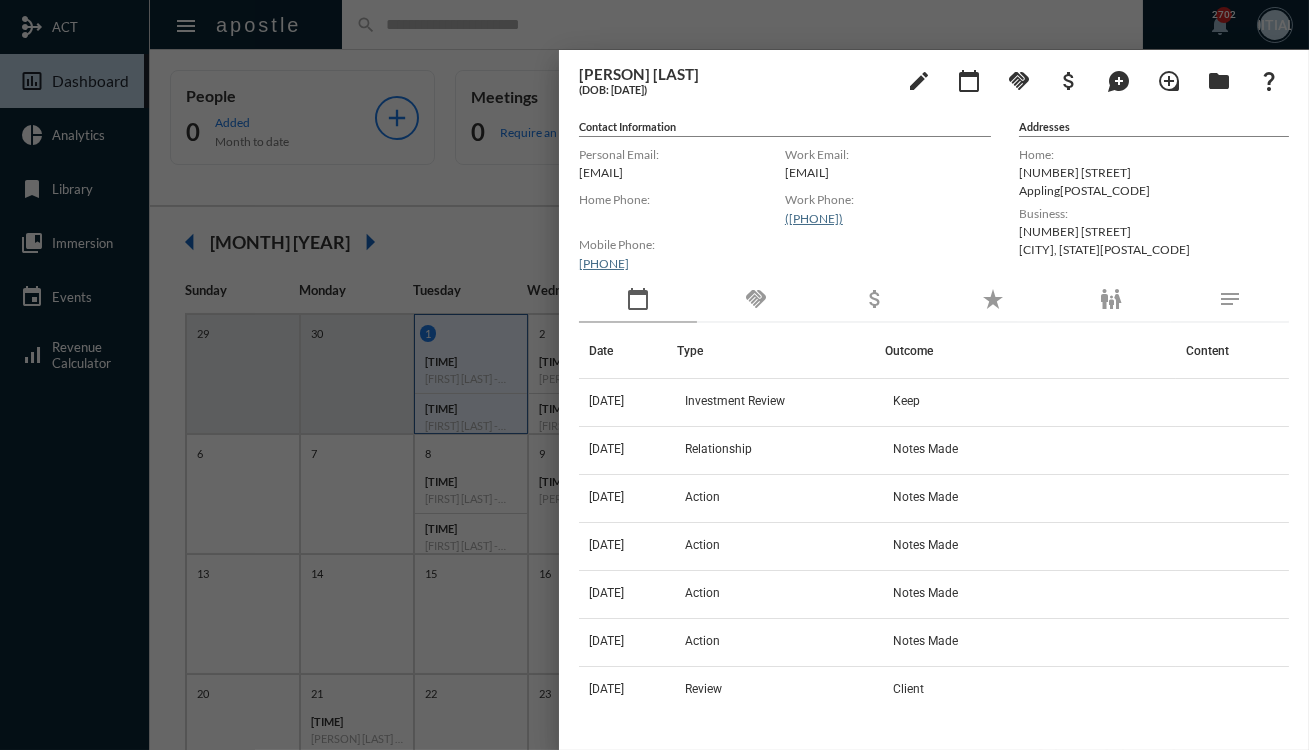 drag, startPoint x: 762, startPoint y: 263, endPoint x: 758, endPoint y: 285, distance: 22.36068 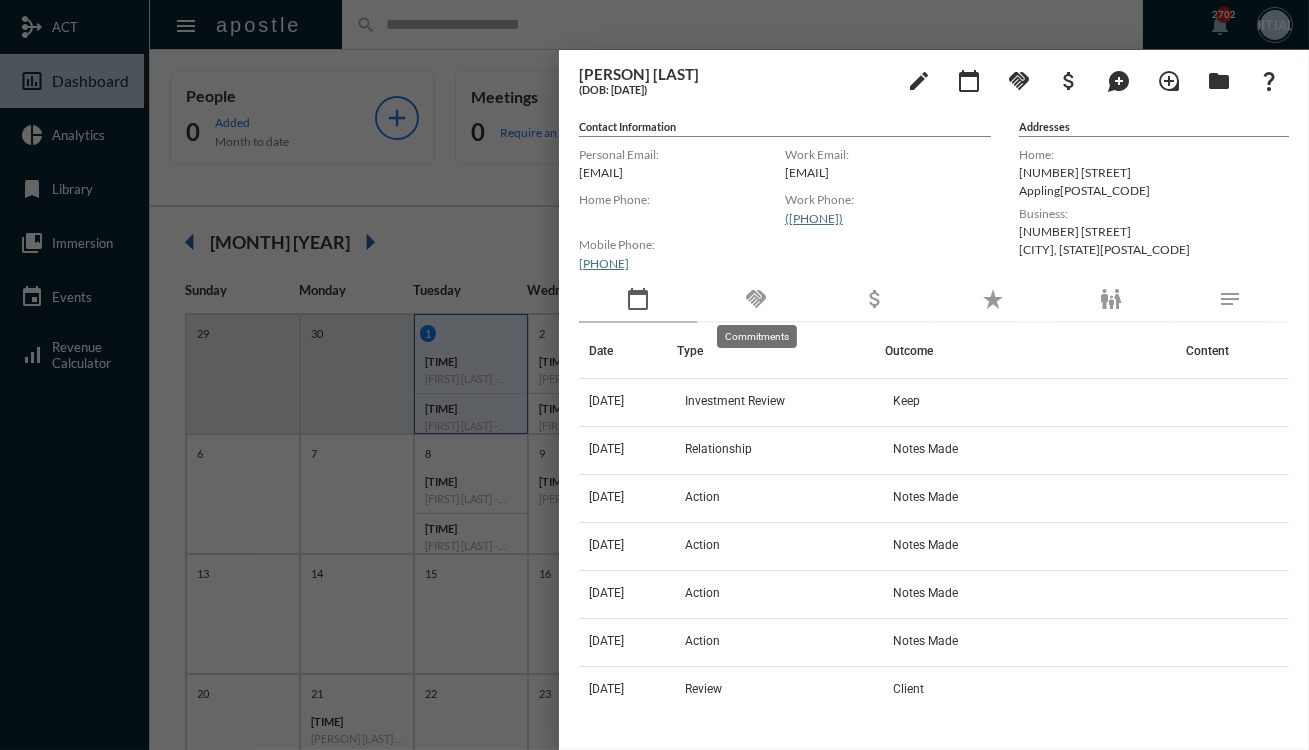 click on "handshake" at bounding box center [756, 299] 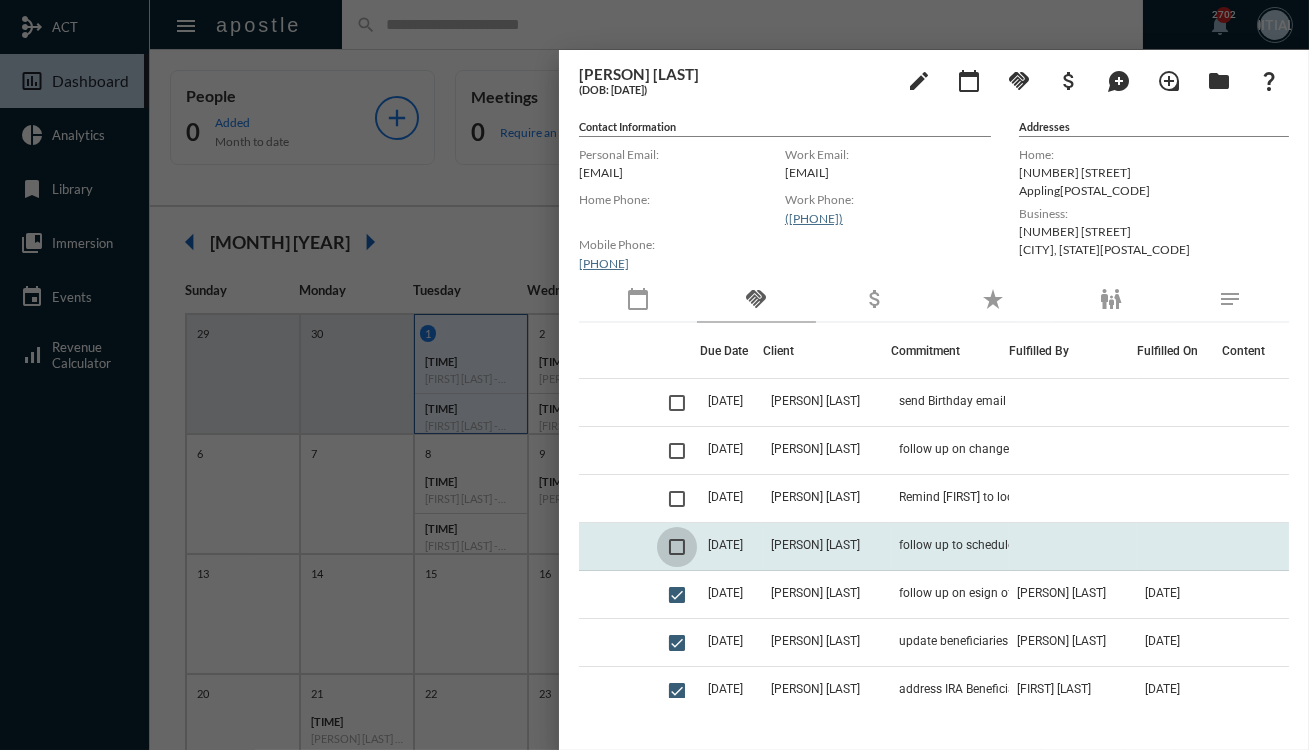 click at bounding box center [677, 547] 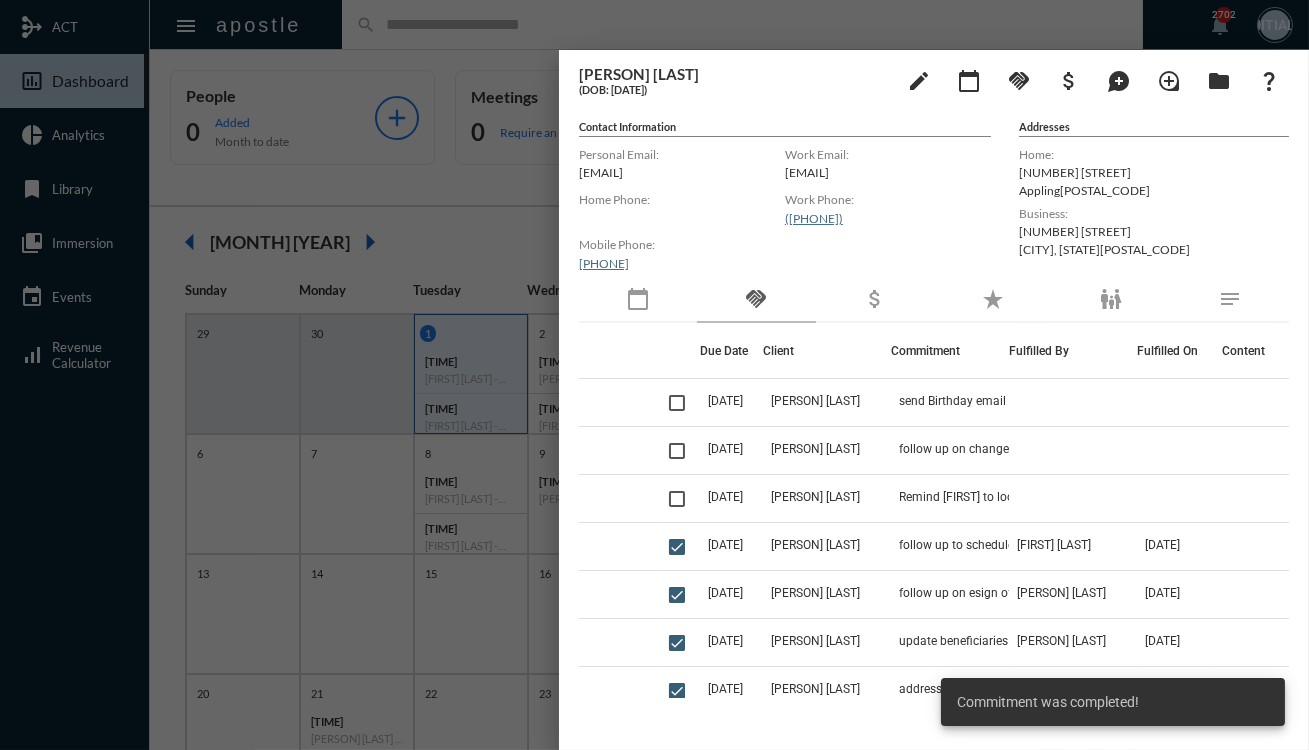click at bounding box center (654, 375) 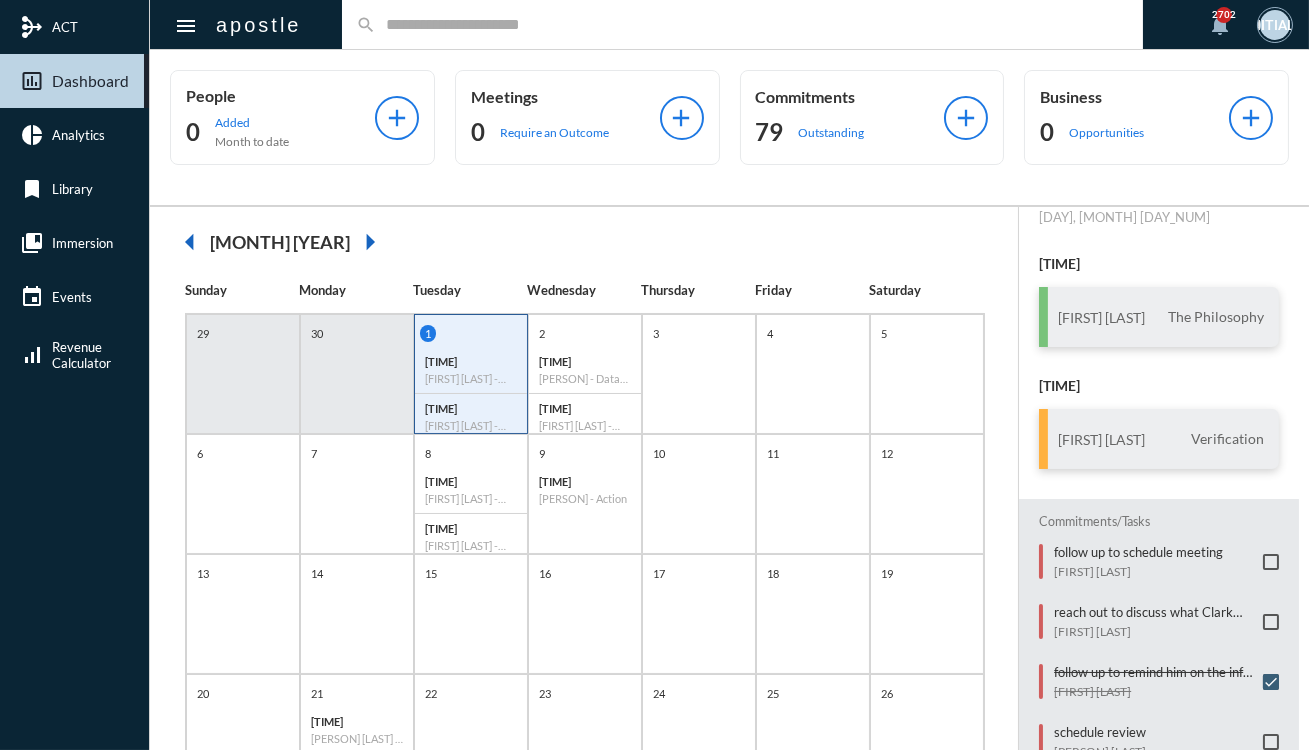 scroll, scrollTop: 68, scrollLeft: 0, axis: vertical 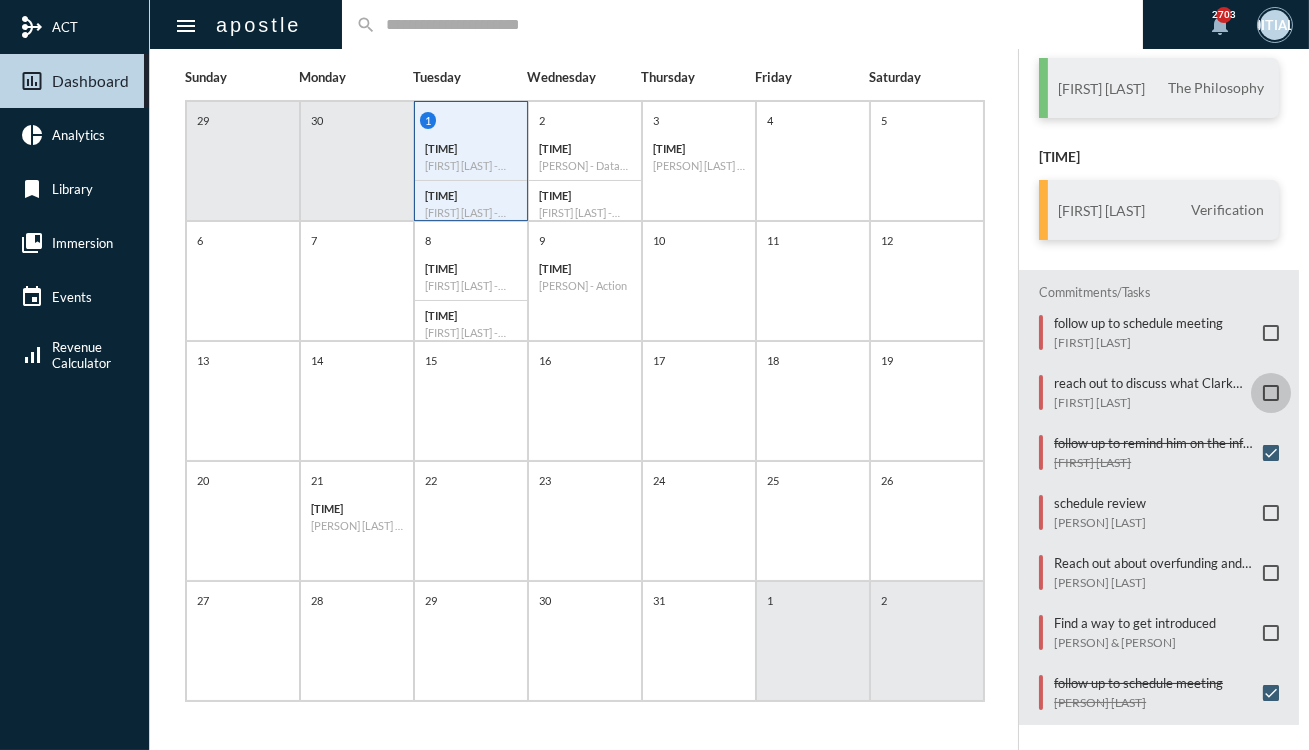 click at bounding box center (1271, 393) 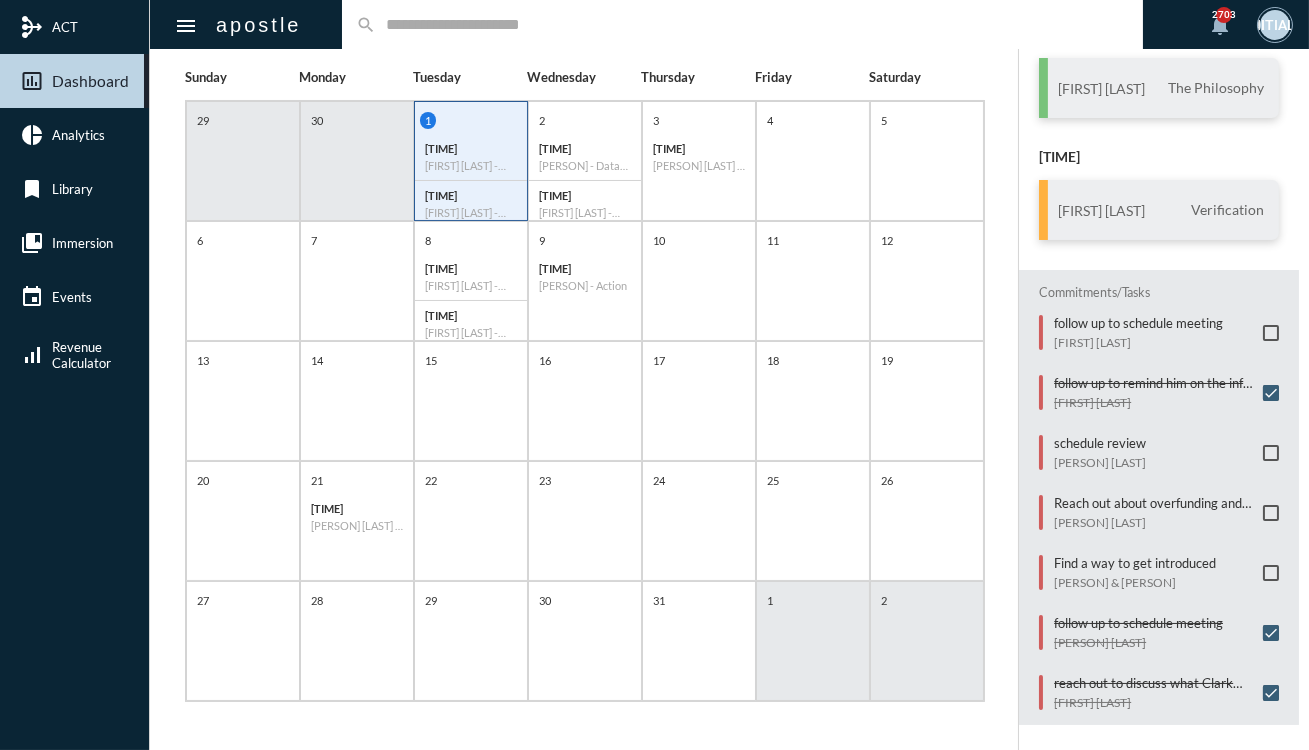 click at bounding box center [753, 24] 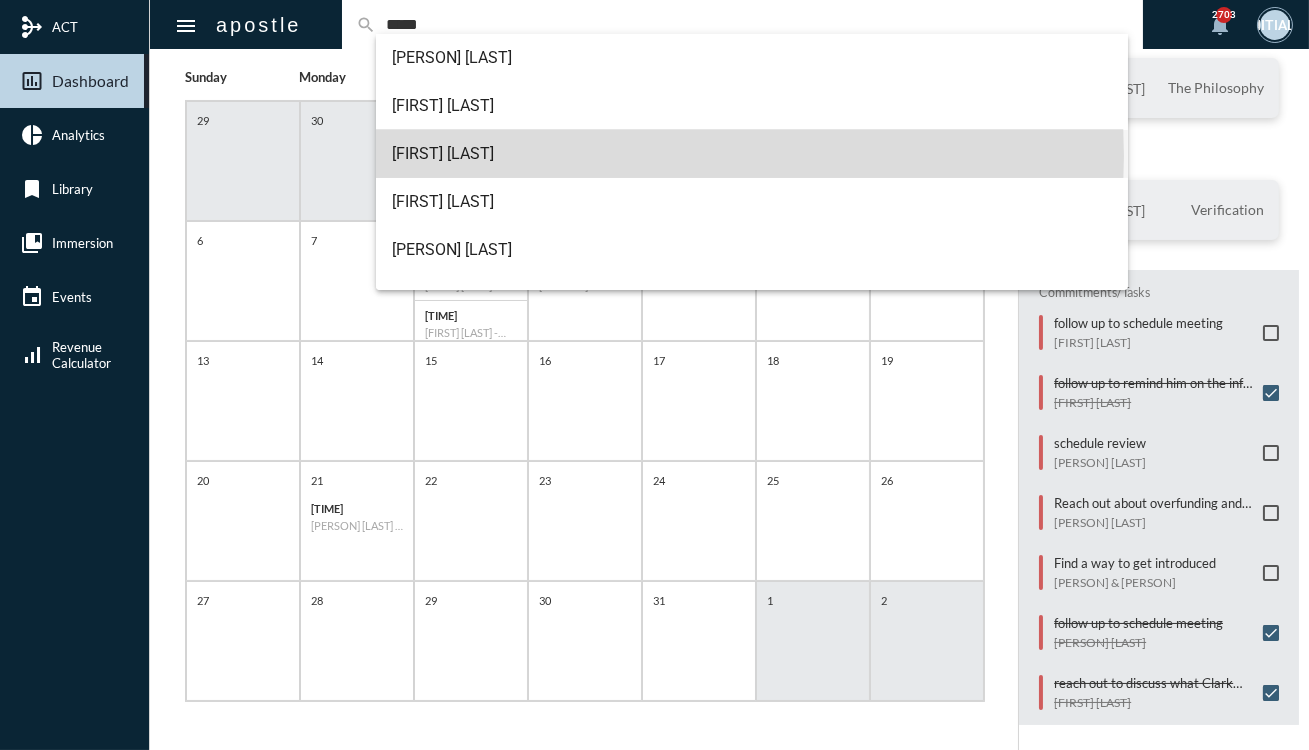 click on "[FIRST]  [LAST]" at bounding box center [752, 154] 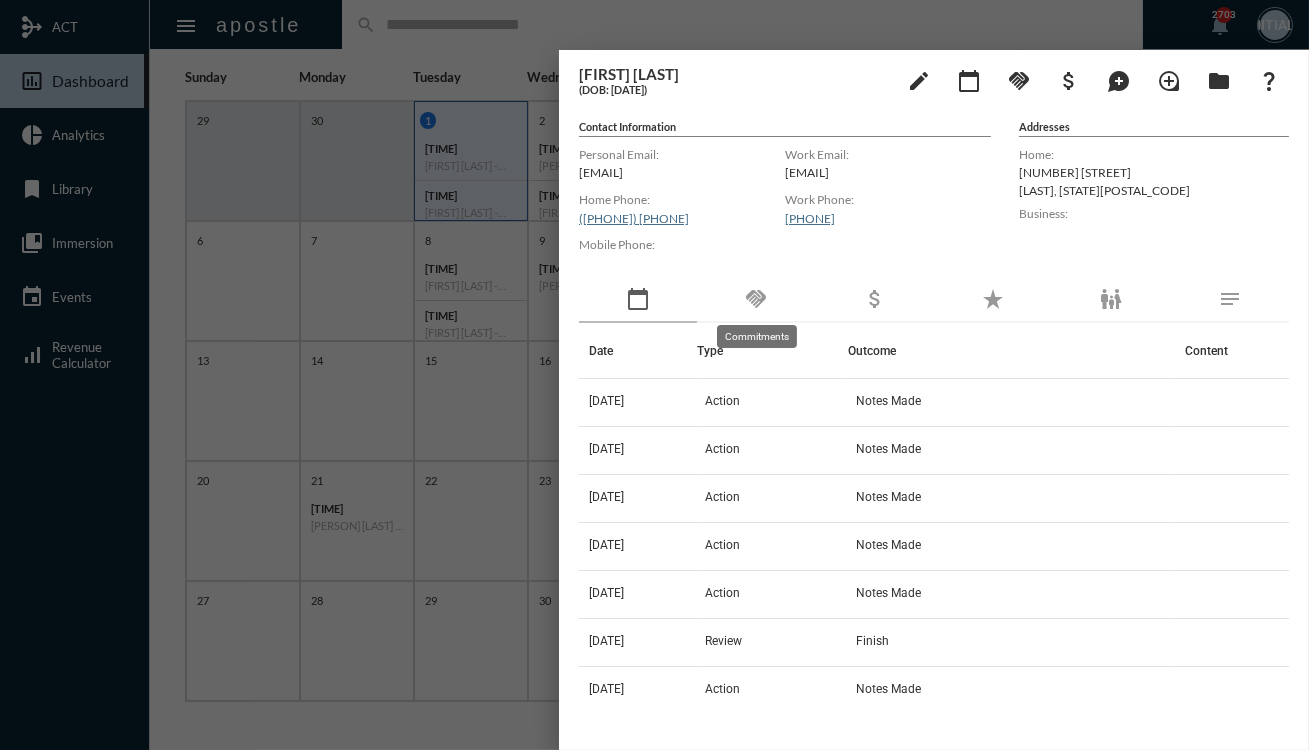 click on "handshake" at bounding box center (756, 299) 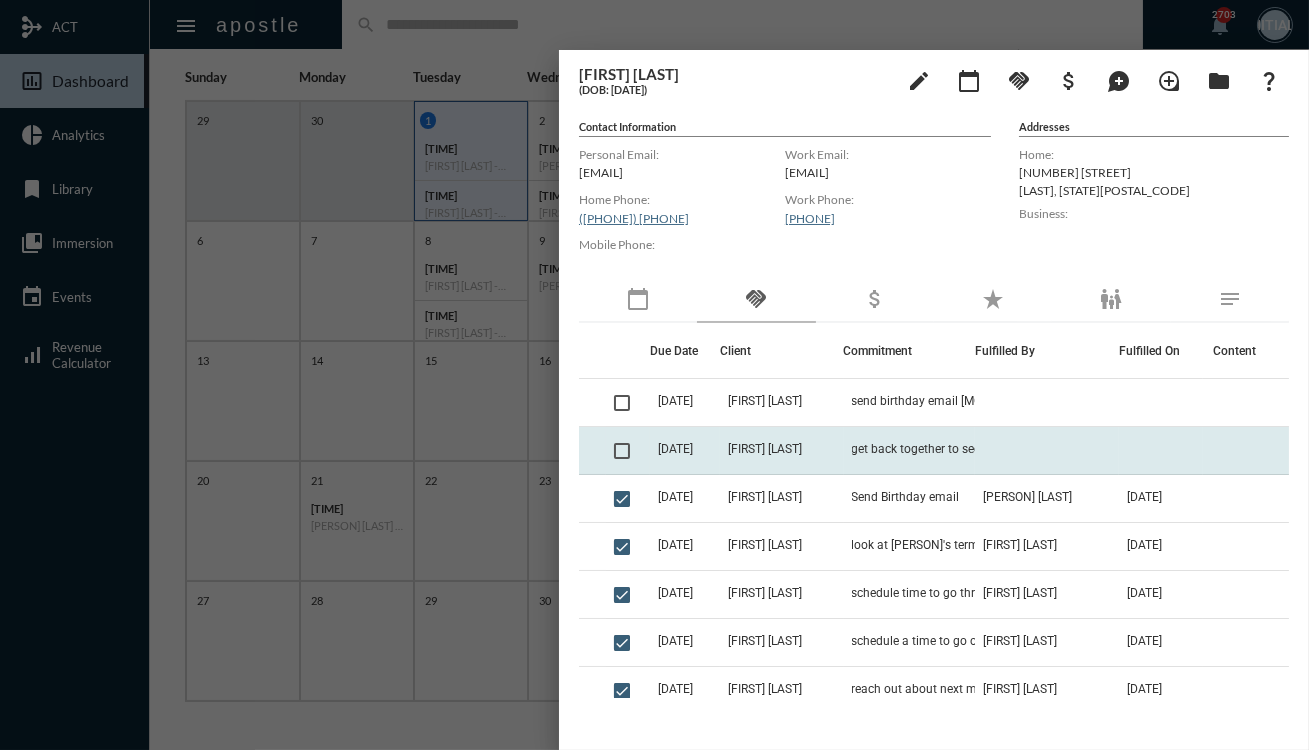 click on "[FIRST] [LAST]" at bounding box center [781, 403] 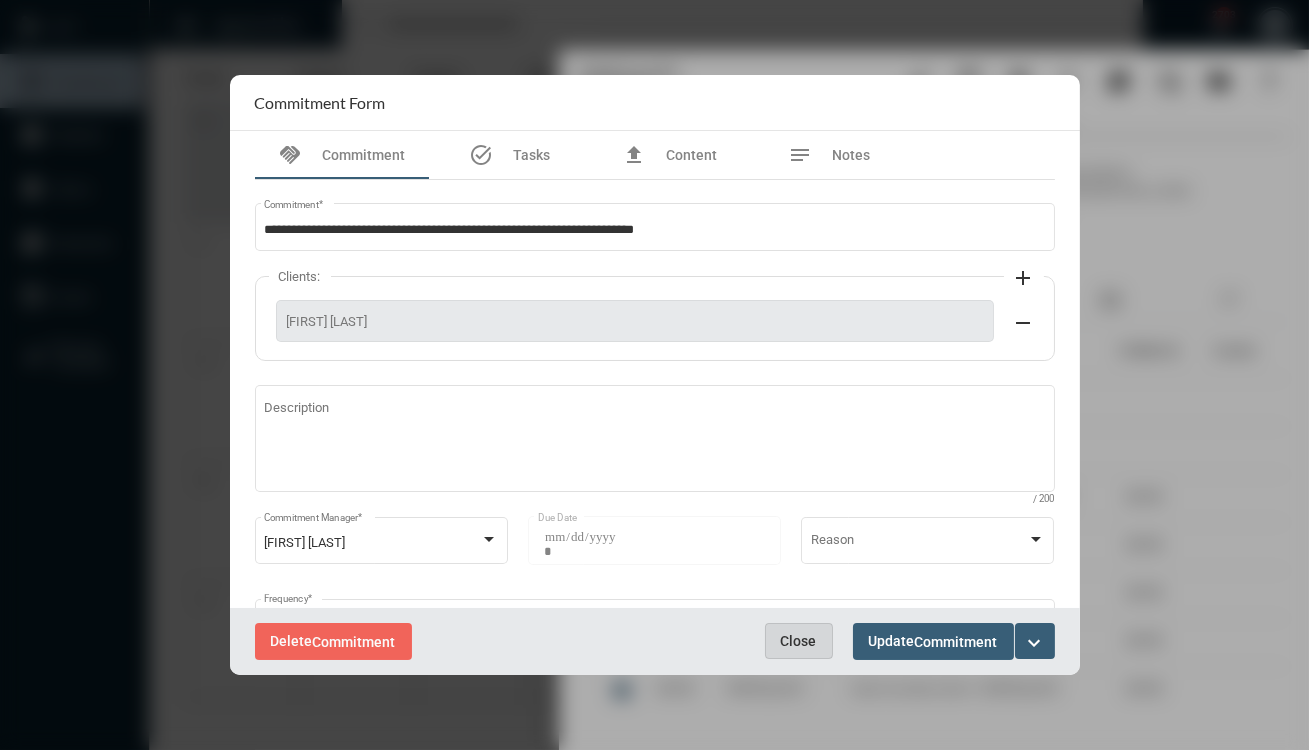 click on "Close" at bounding box center (799, 641) 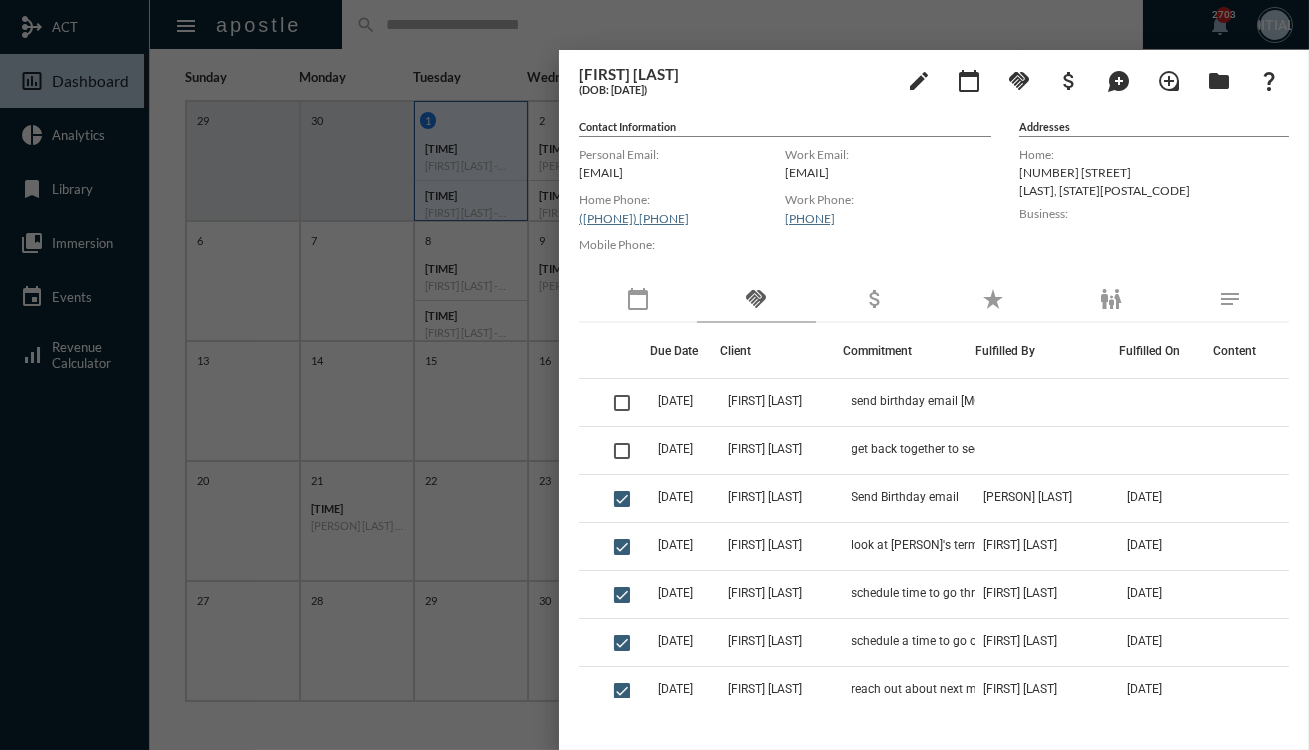 click at bounding box center [654, 375] 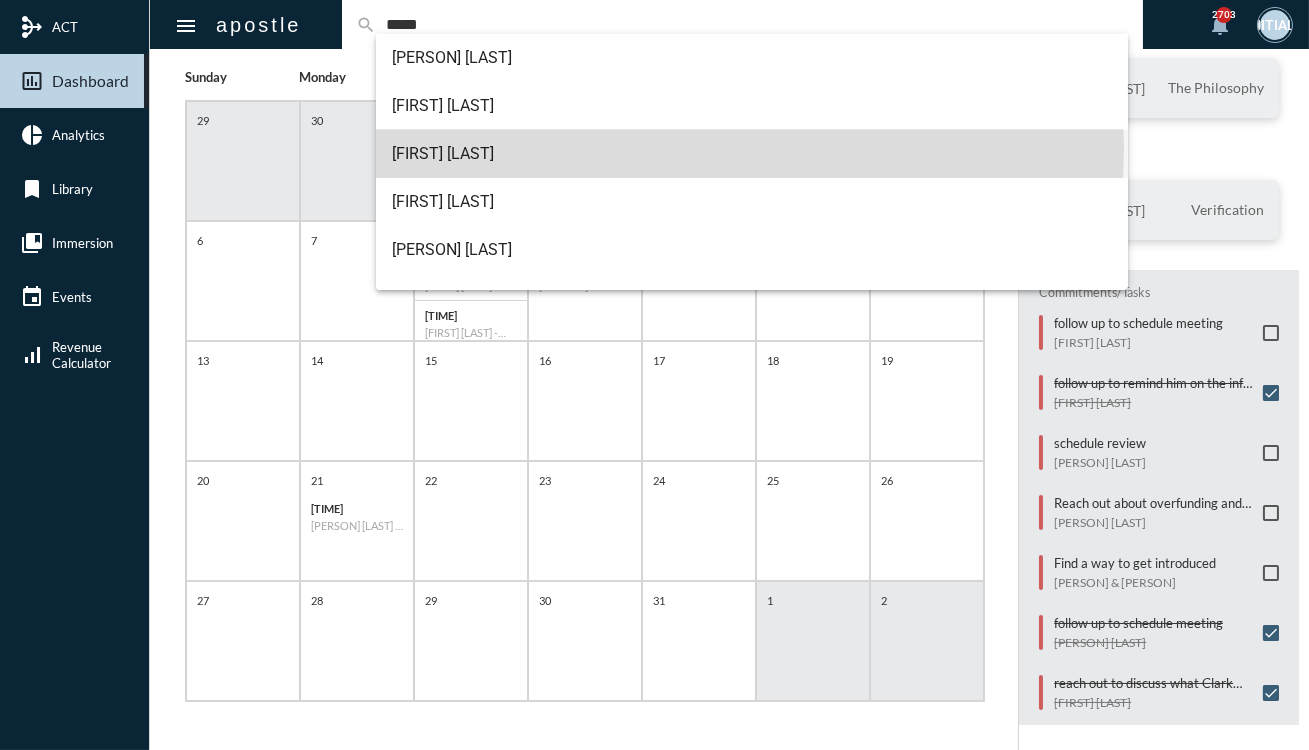 click on "[FIRST]  [LAST]" at bounding box center (752, 154) 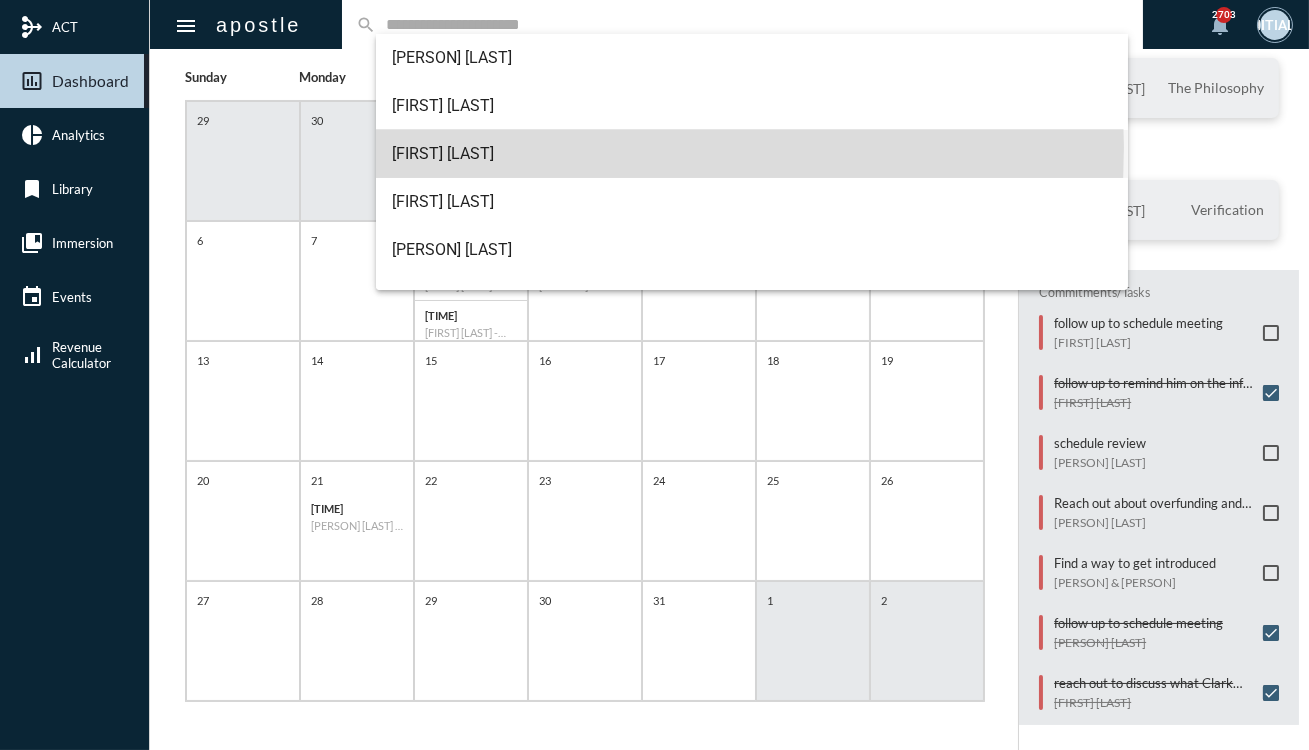 click on "12:30 PM [FIRST] [LAST] - The Philosophy 02:30 PM [FIRST] [LAST] - Verification 2 10:00 AM [FIRST] [LAST] - Data Capturing 11:30 AM [FIRST] [LAST] - The Philosophy 3 11:30 AM [FIRST] [LAST] - Action 4 5 6 7 8 12:00 PM [FIRST] [LAST] - Review 03:00 PM [FIRST] [LAST] - Review 9 01:30 PM [FIRST] [LAST] - Action 10 11 12 13 14 15 16 17 18 19 20 21 02:00 PM [FIRST] [LAST] - Verification 22 23 24 25 26 27 28 29 30 31 1 2 AGENDA Tuesday, Jul 1 12:30 PM [FIRST] [LAST] The Philosophy 02:30 PM [FIRST] [LAST] Verification Commitments/Tasks follow up to schedule meeting [FIRST] [LAST] [FIRST] [LAST]" at bounding box center (654, 375) 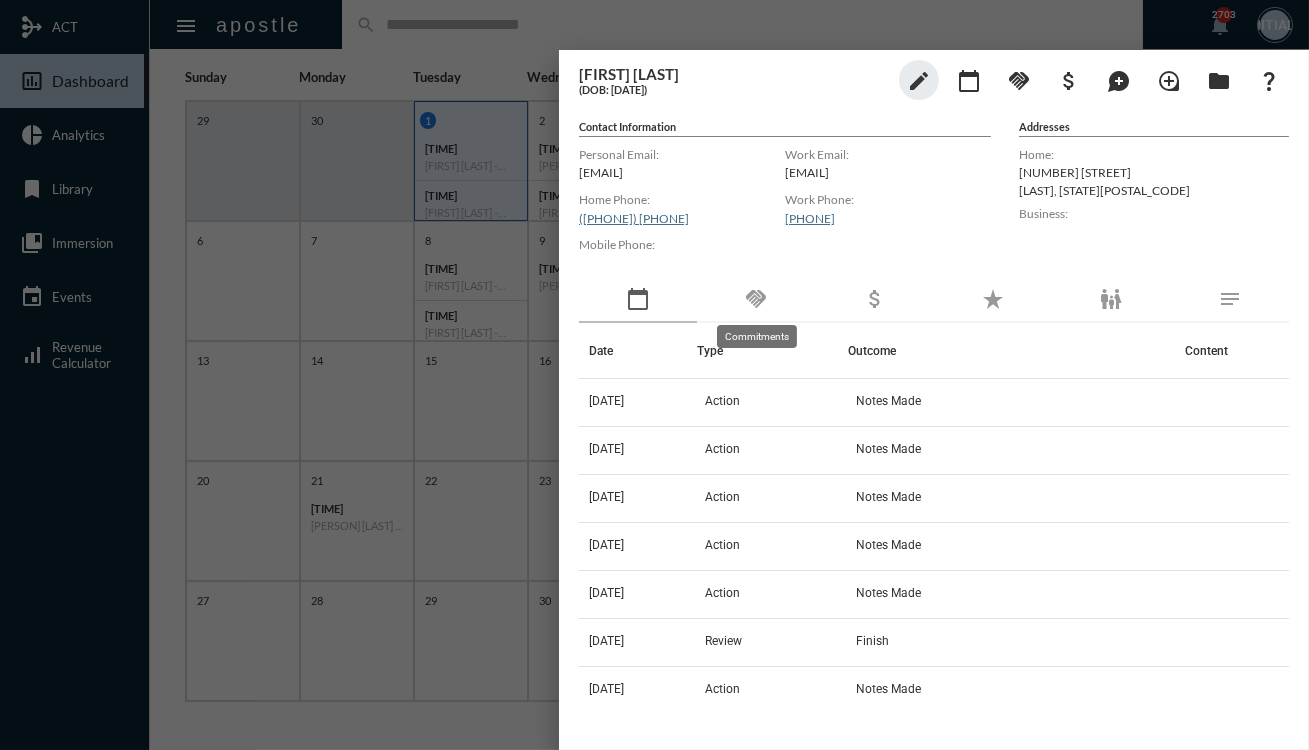 click on "handshake" at bounding box center [756, 299] 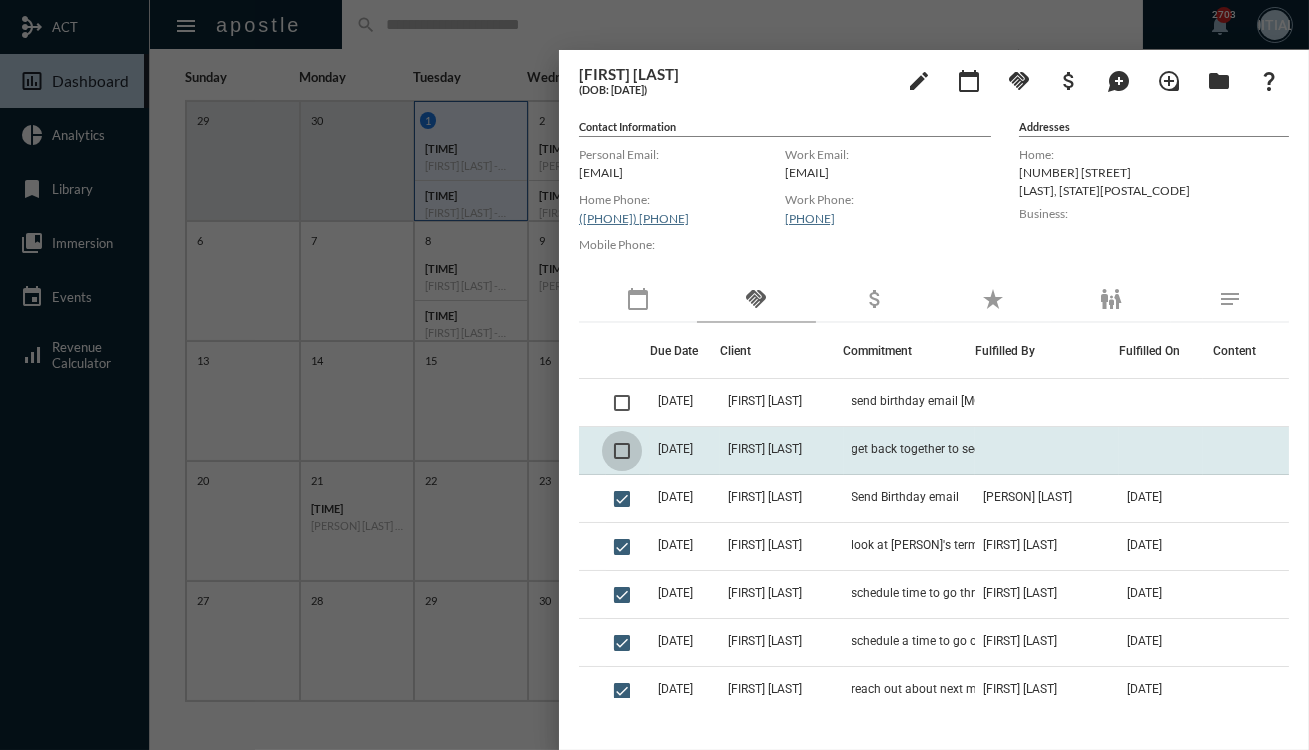 click at bounding box center (622, 451) 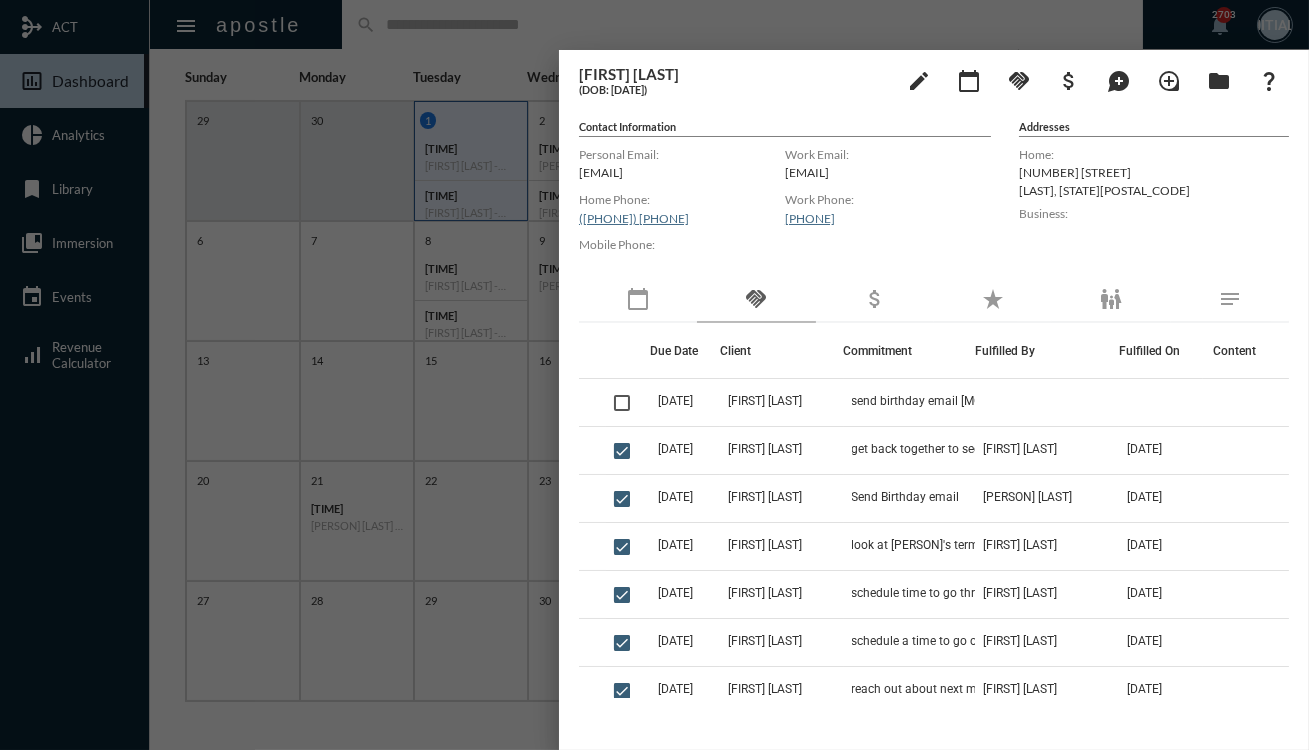 click at bounding box center [654, 375] 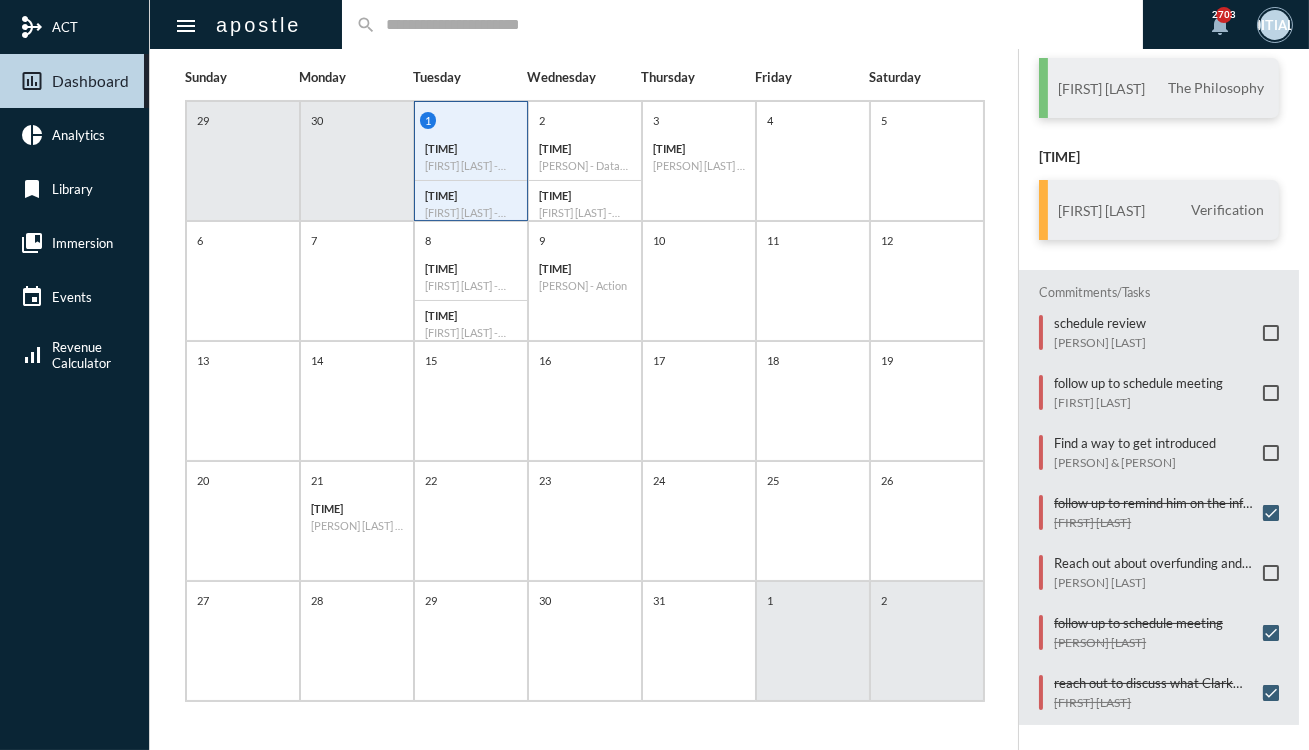 click on "search" at bounding box center (743, 24) 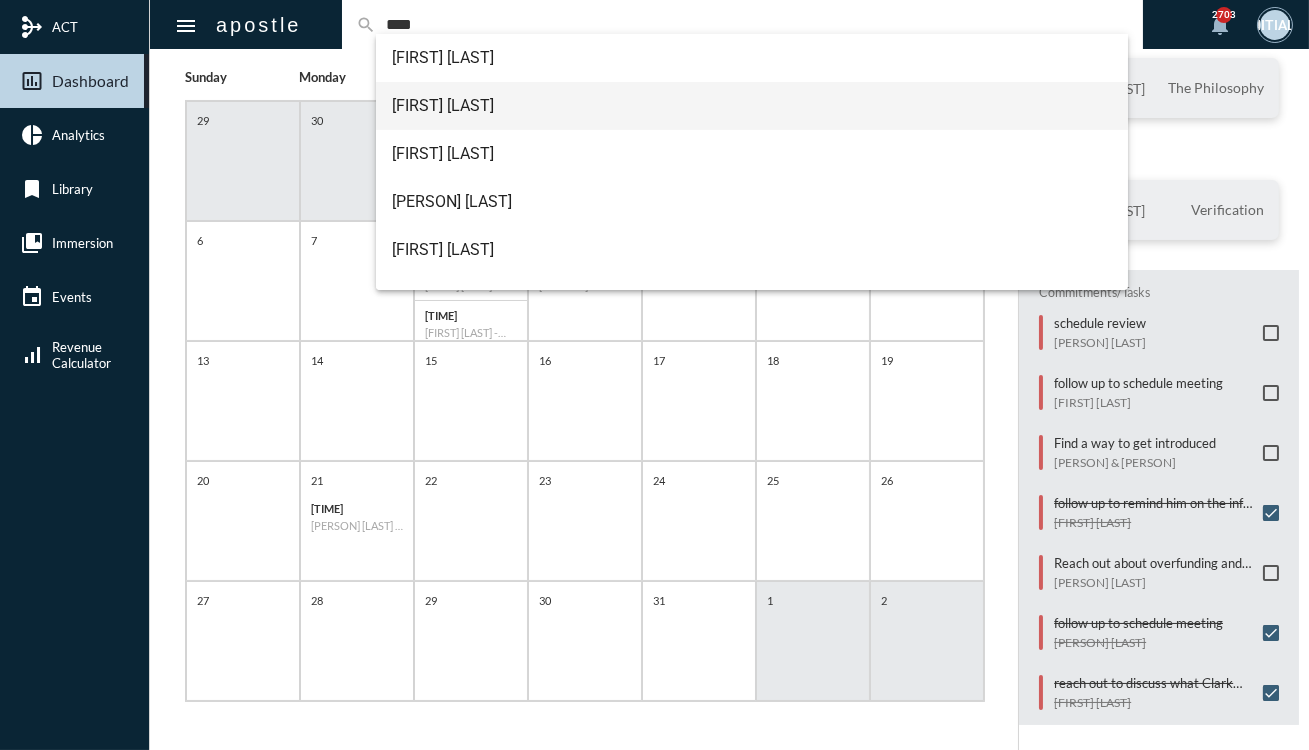 type on "****" 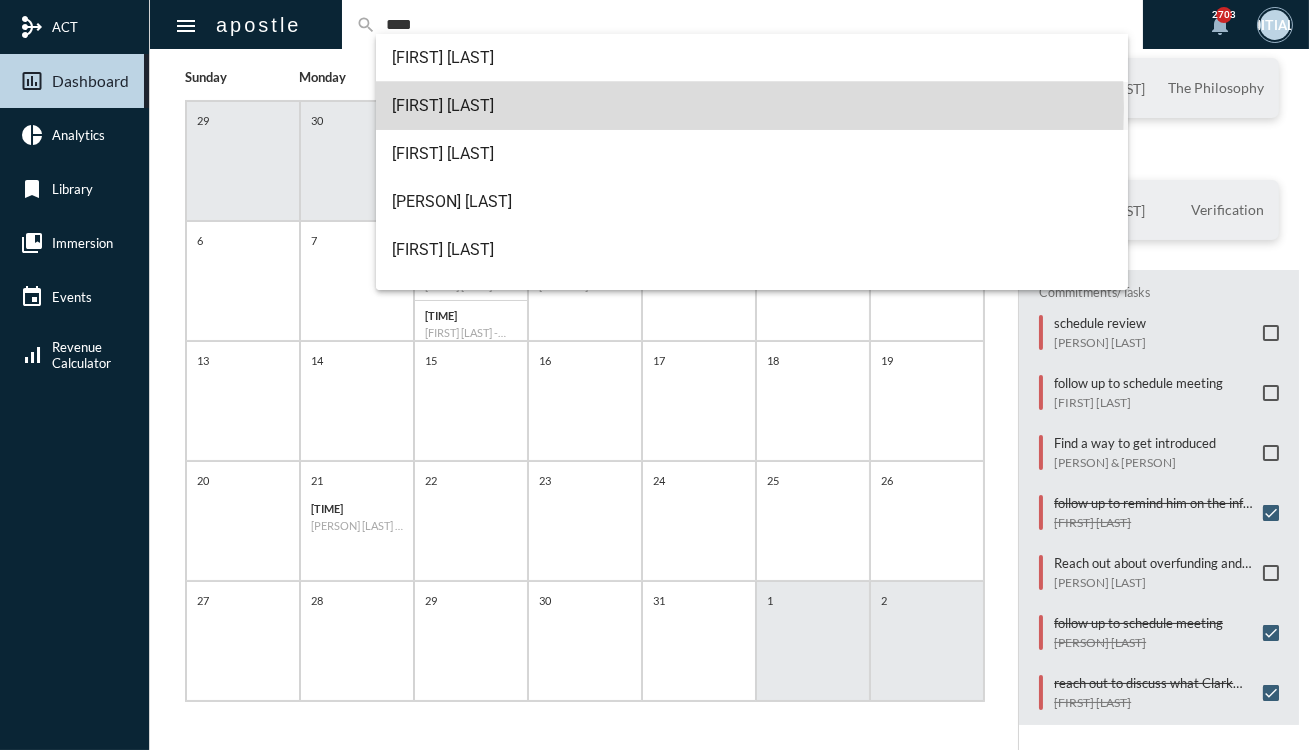 click on "[FIRST] [LAST]" at bounding box center (752, 106) 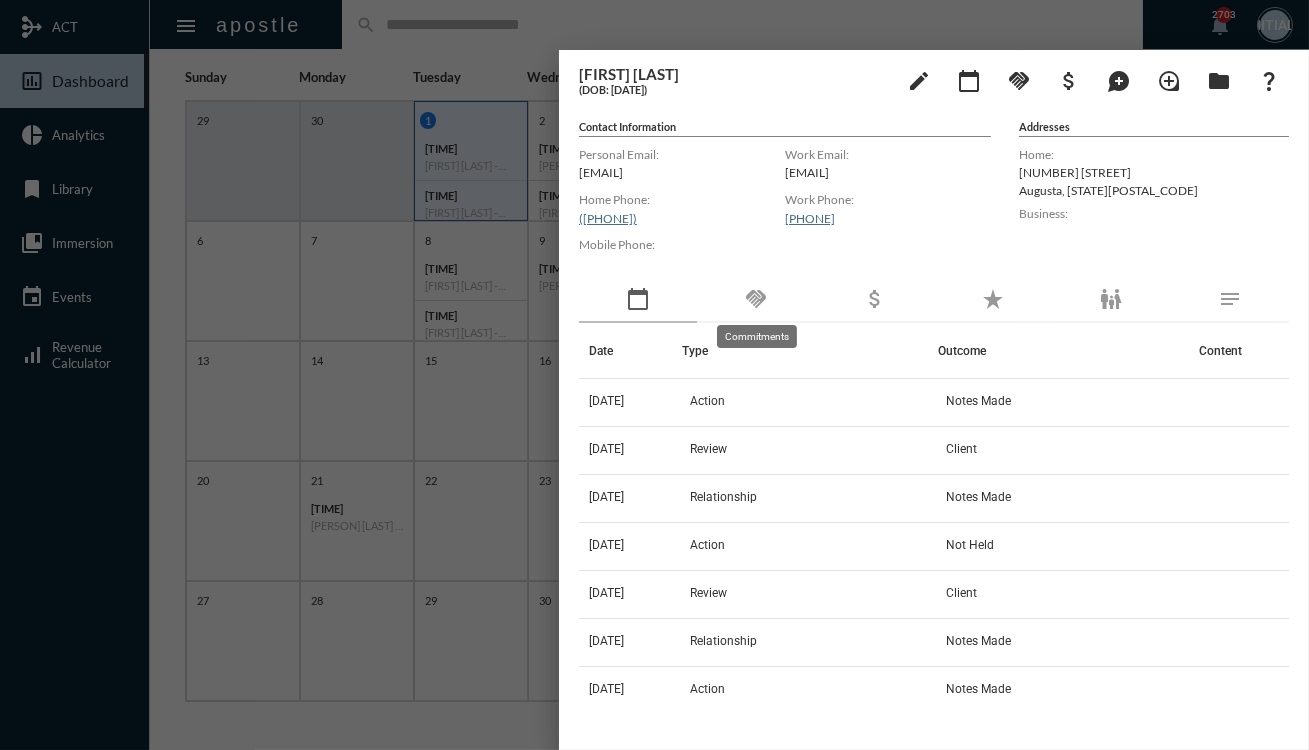 click on "handshake" at bounding box center [756, 299] 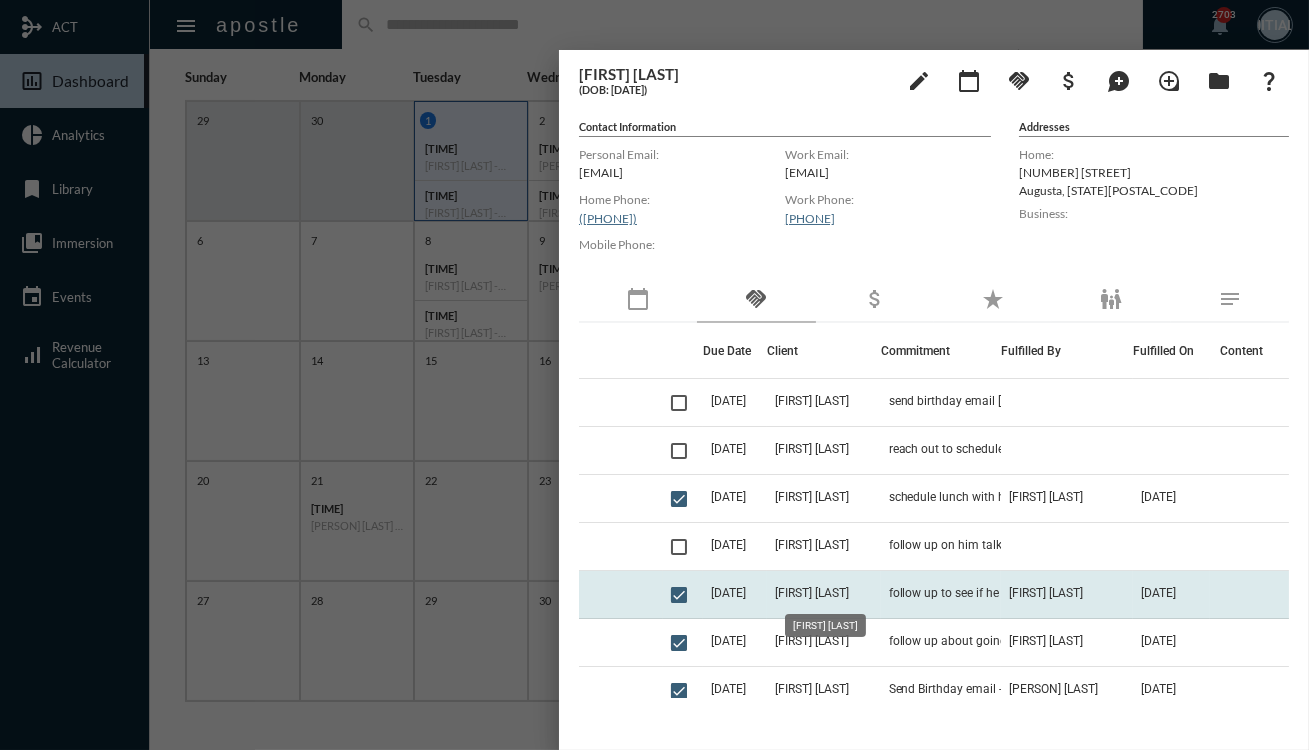click on "[FIRST] [LAST]" at bounding box center (812, 401) 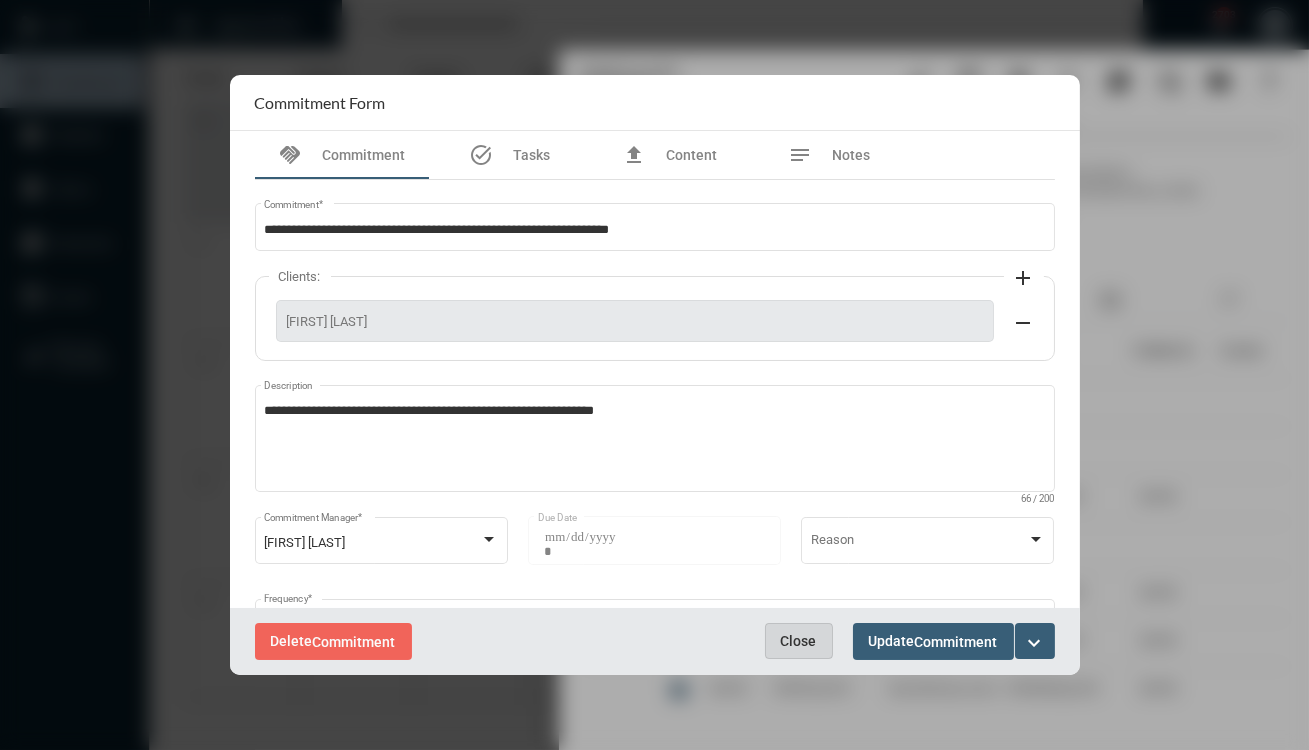 click on "Close" at bounding box center (799, 641) 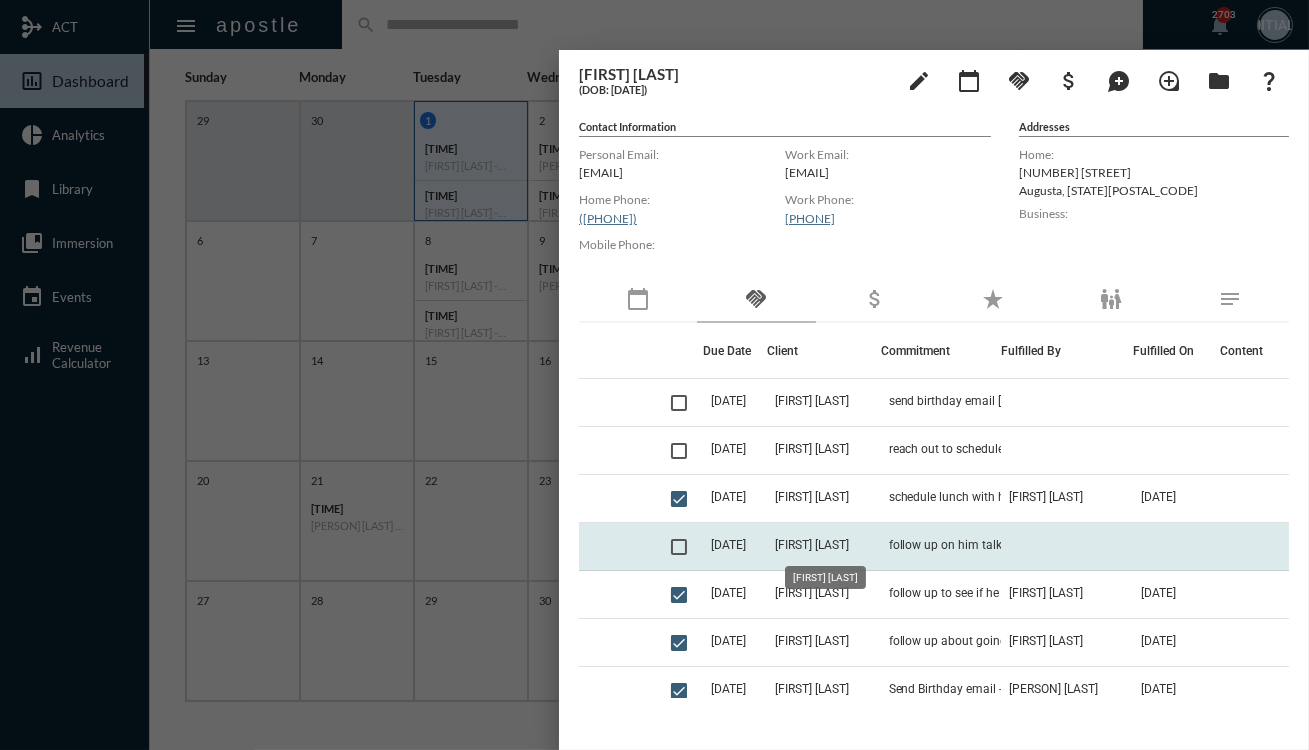 click on "[FIRST] [LAST]" at bounding box center (812, 401) 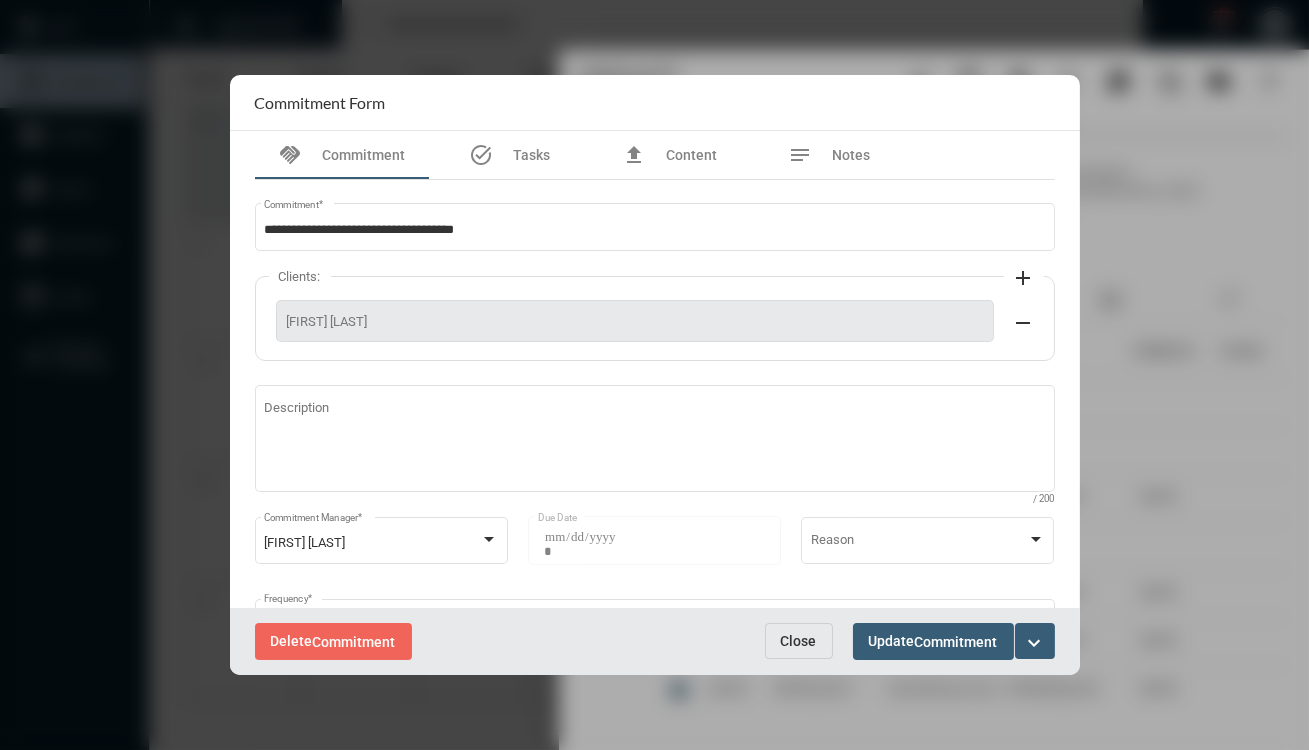 click on "Close" at bounding box center [799, 641] 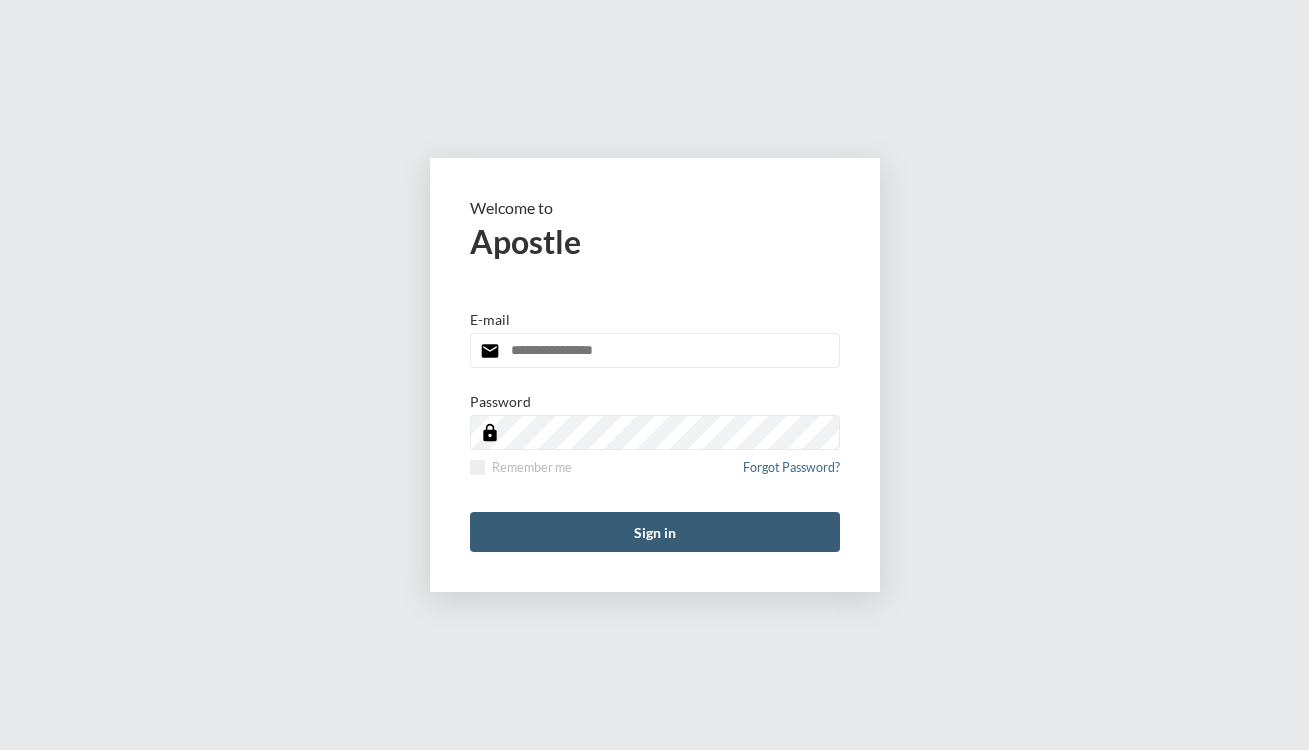 scroll, scrollTop: 0, scrollLeft: 0, axis: both 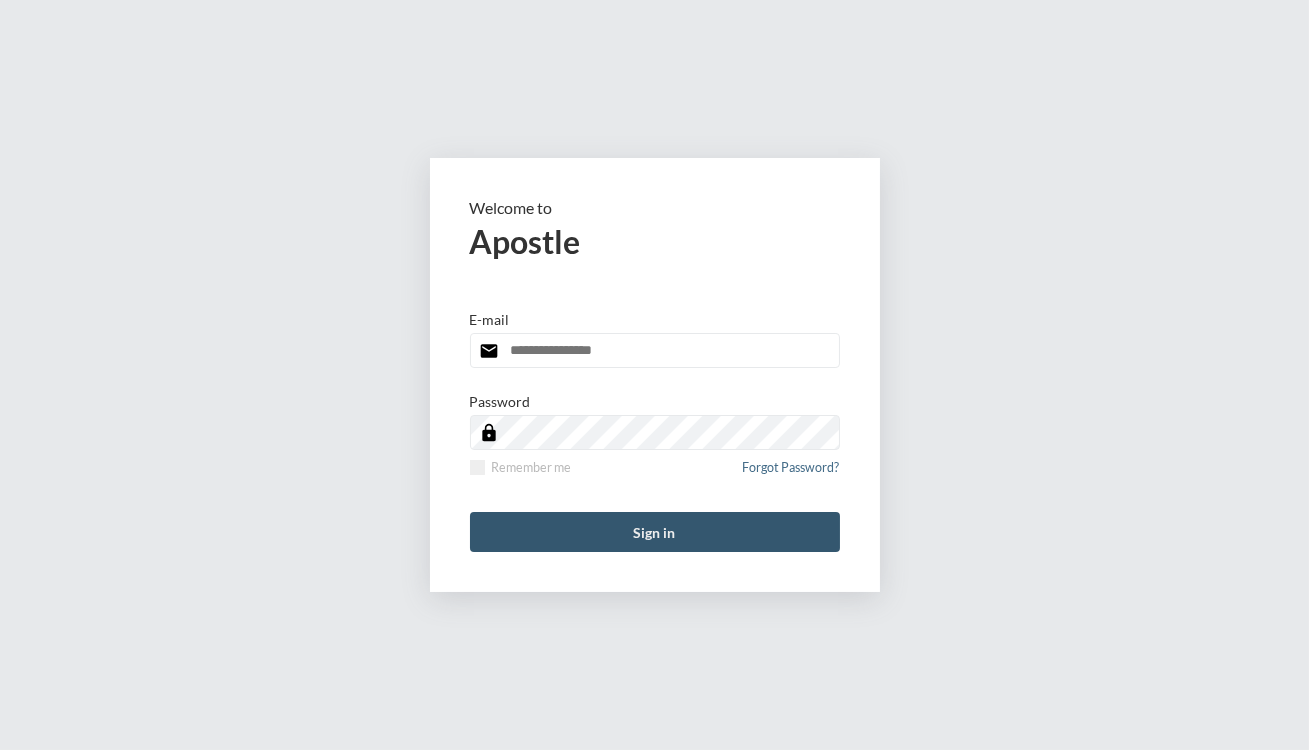 type on "**********" 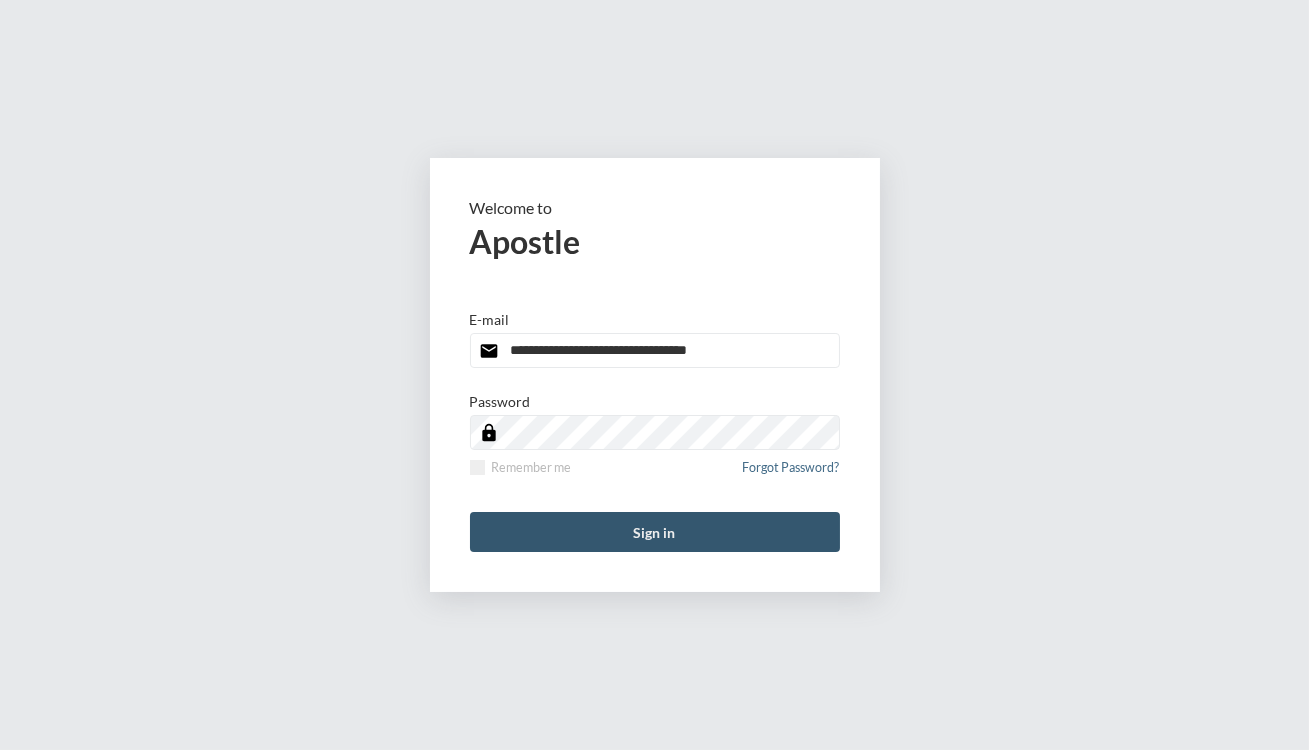 click on "Sign in" at bounding box center (655, 532) 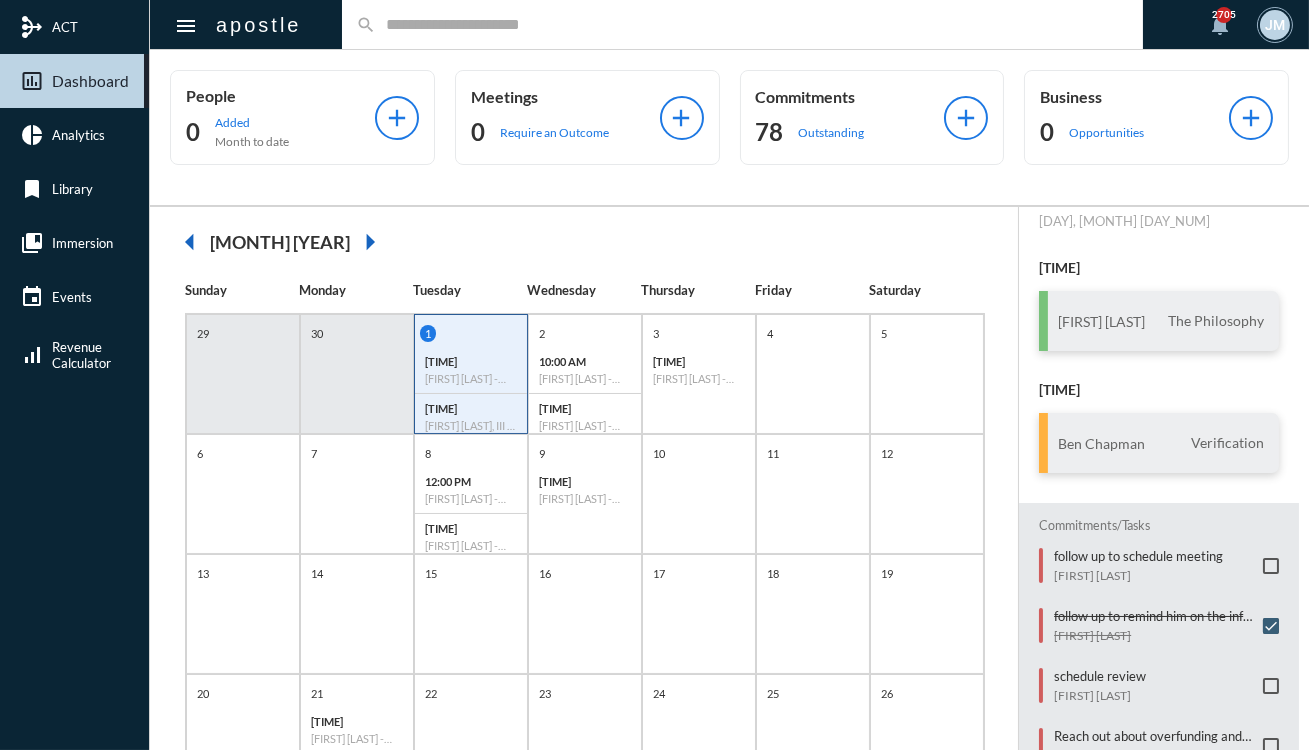 scroll, scrollTop: 68, scrollLeft: 0, axis: vertical 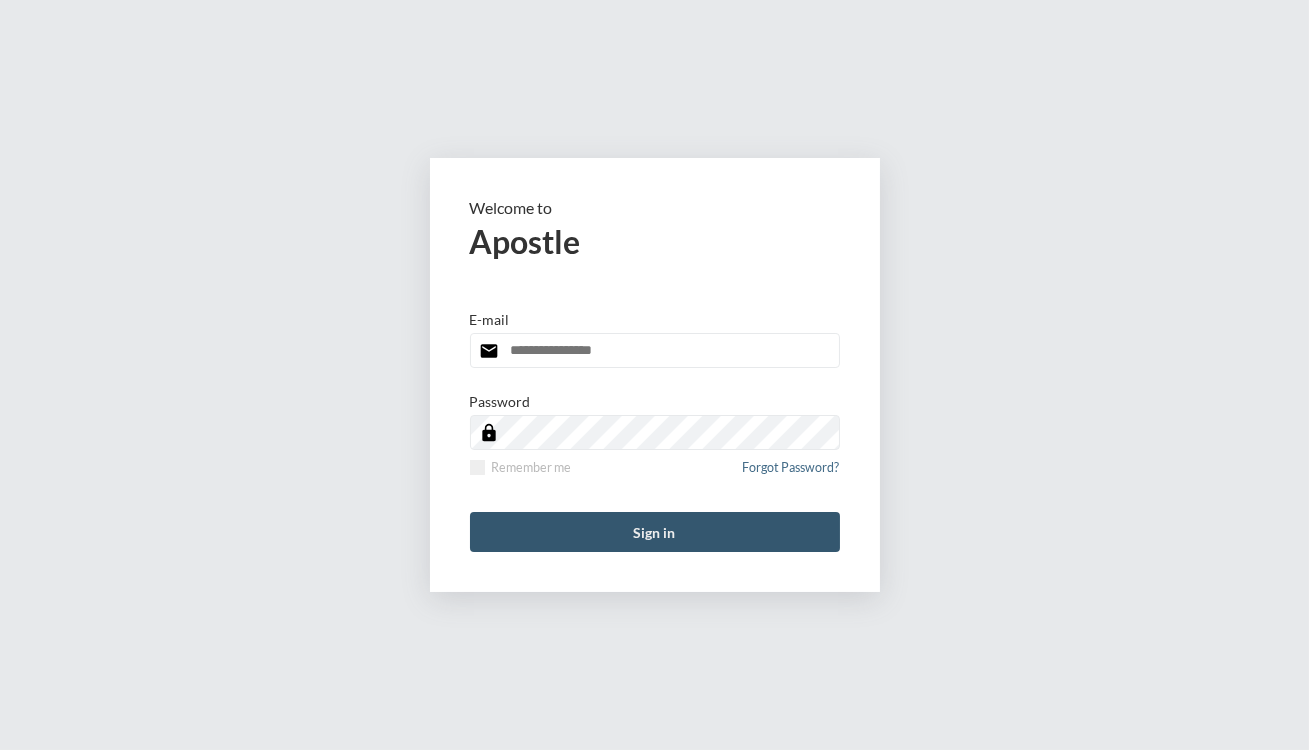 type on "**********" 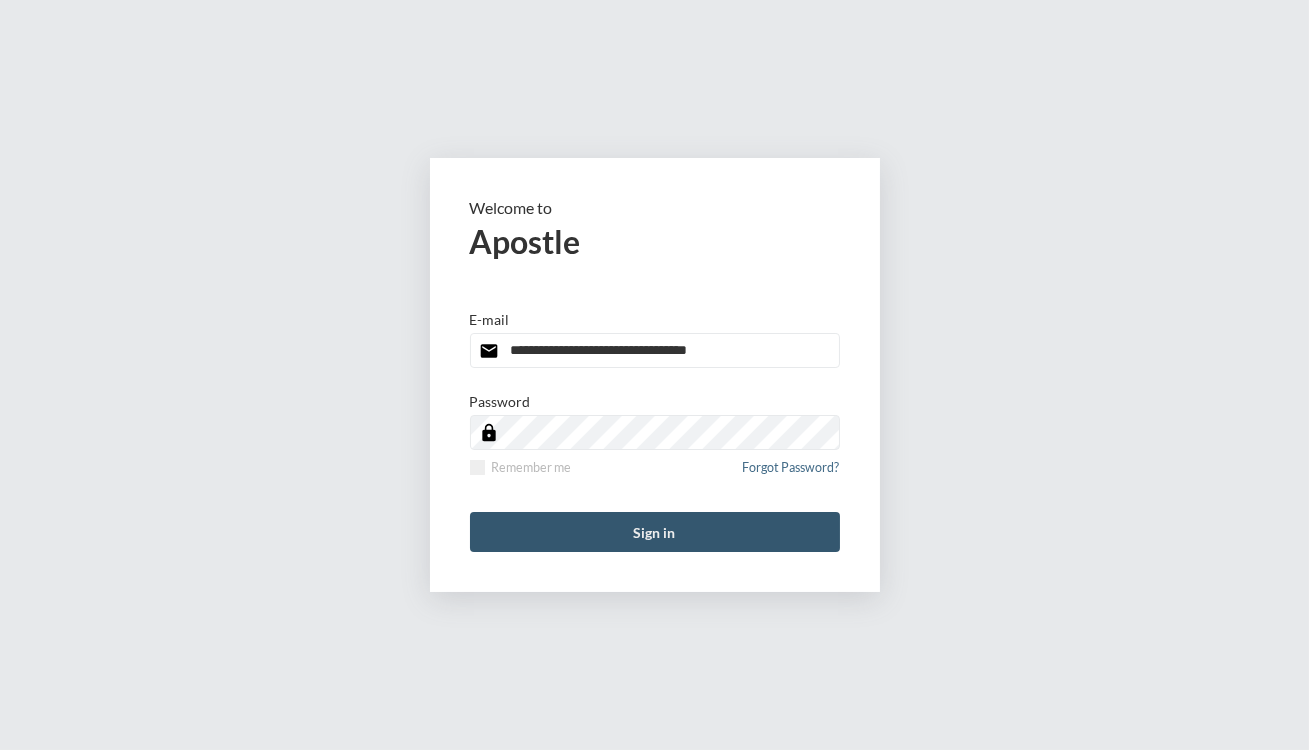 click on "Sign in" at bounding box center (655, 532) 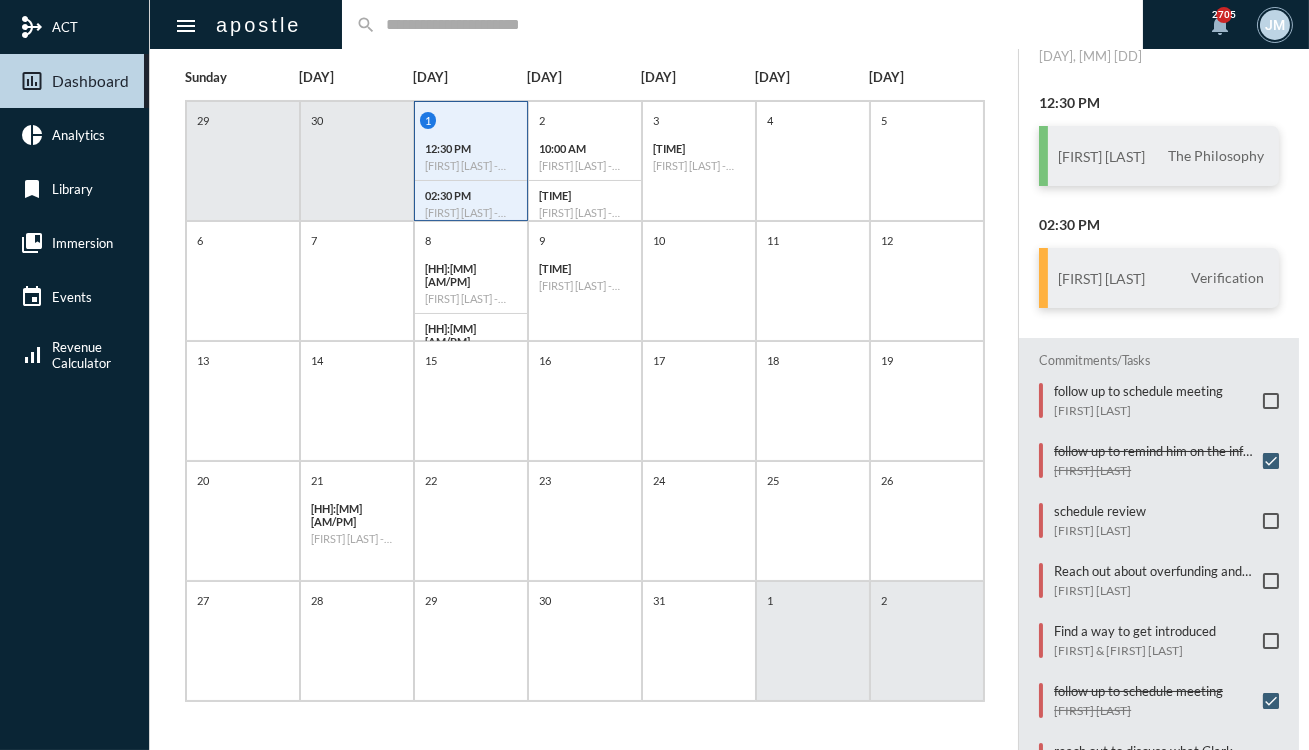 scroll, scrollTop: 0, scrollLeft: 0, axis: both 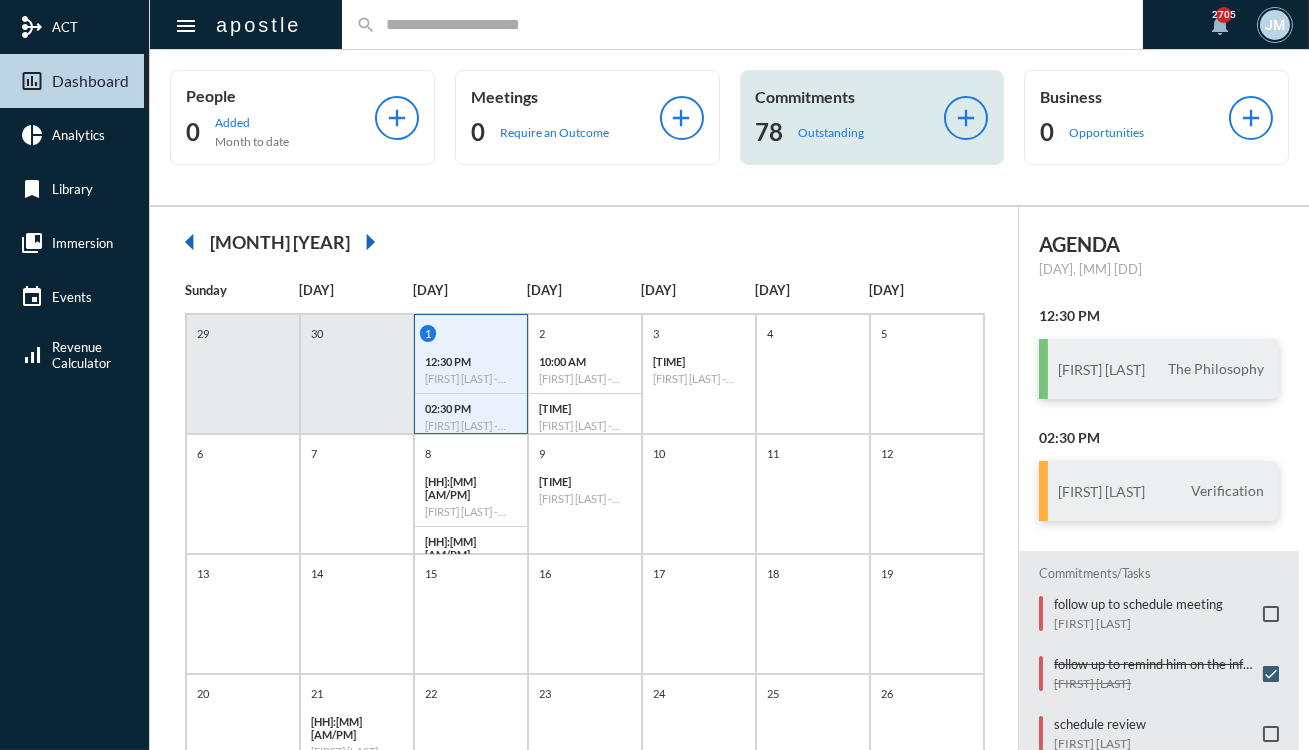 click on "Commitments" at bounding box center [280, 95] 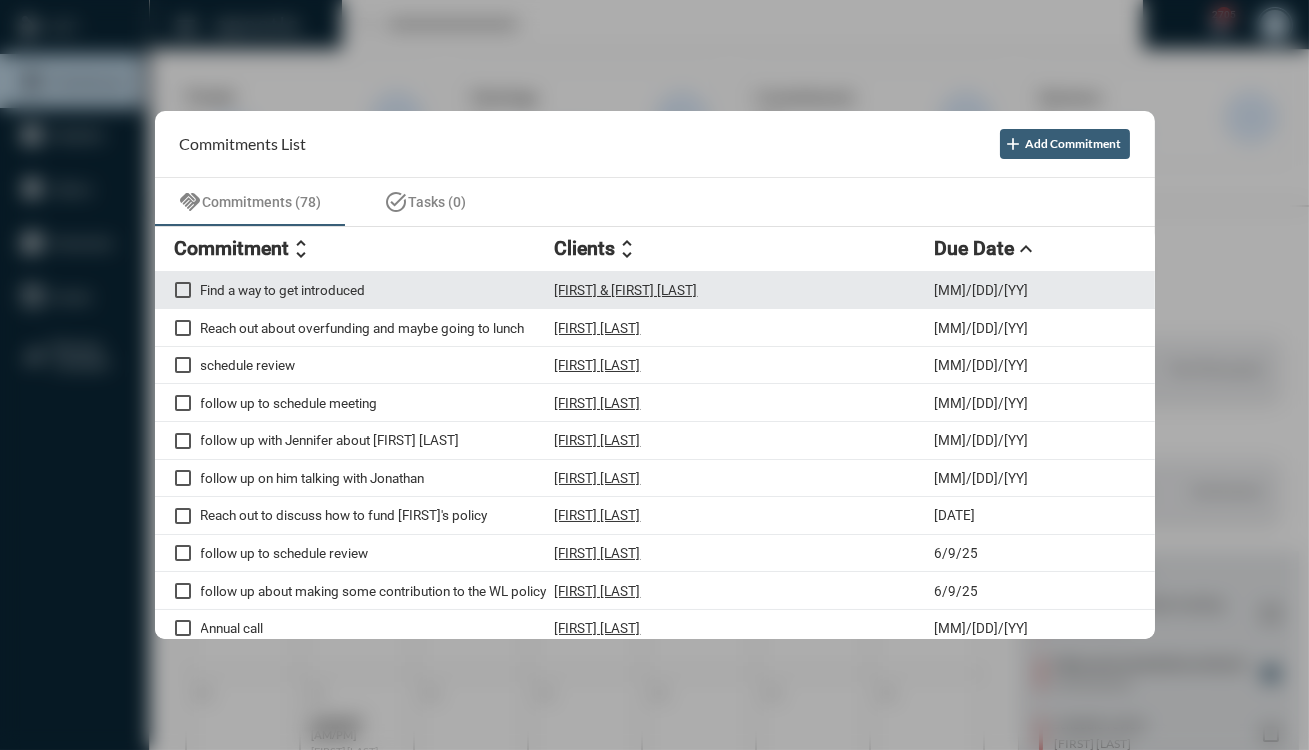click on "Find a way to get introduced" at bounding box center [378, 290] 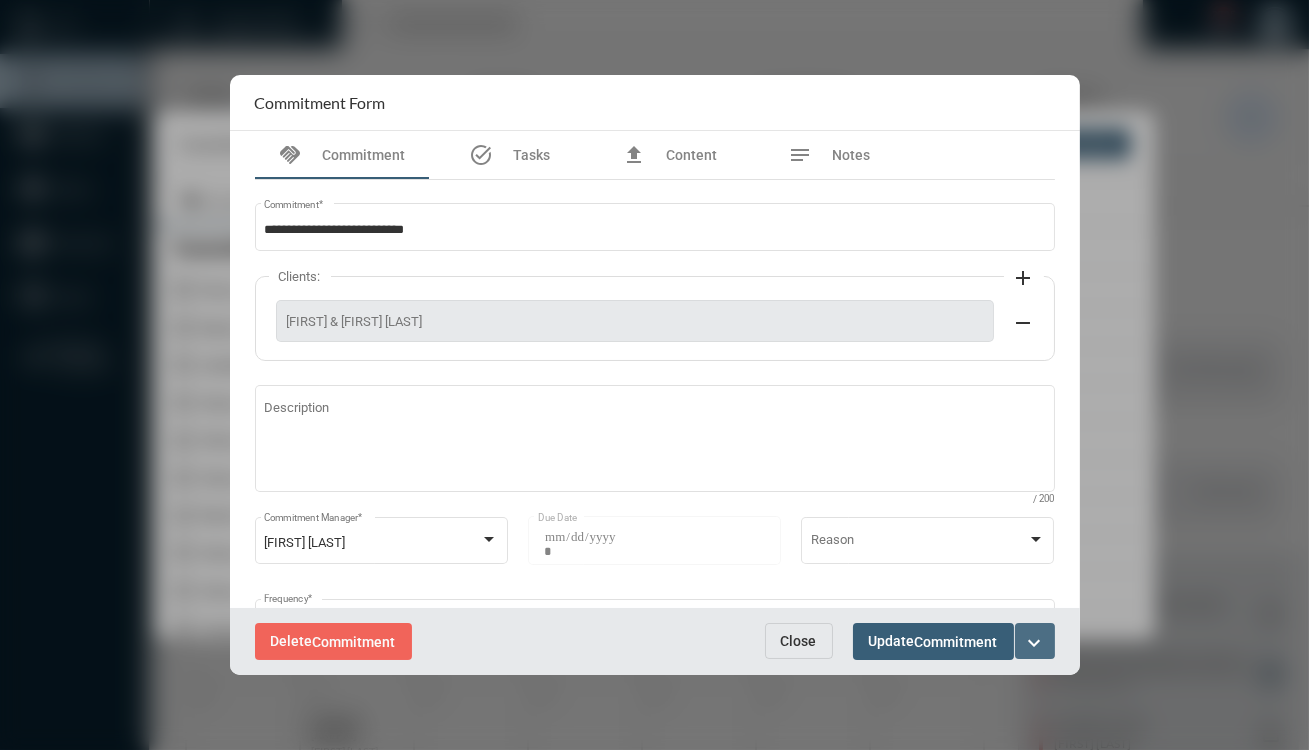 click on "expand_more" at bounding box center (1035, 641) 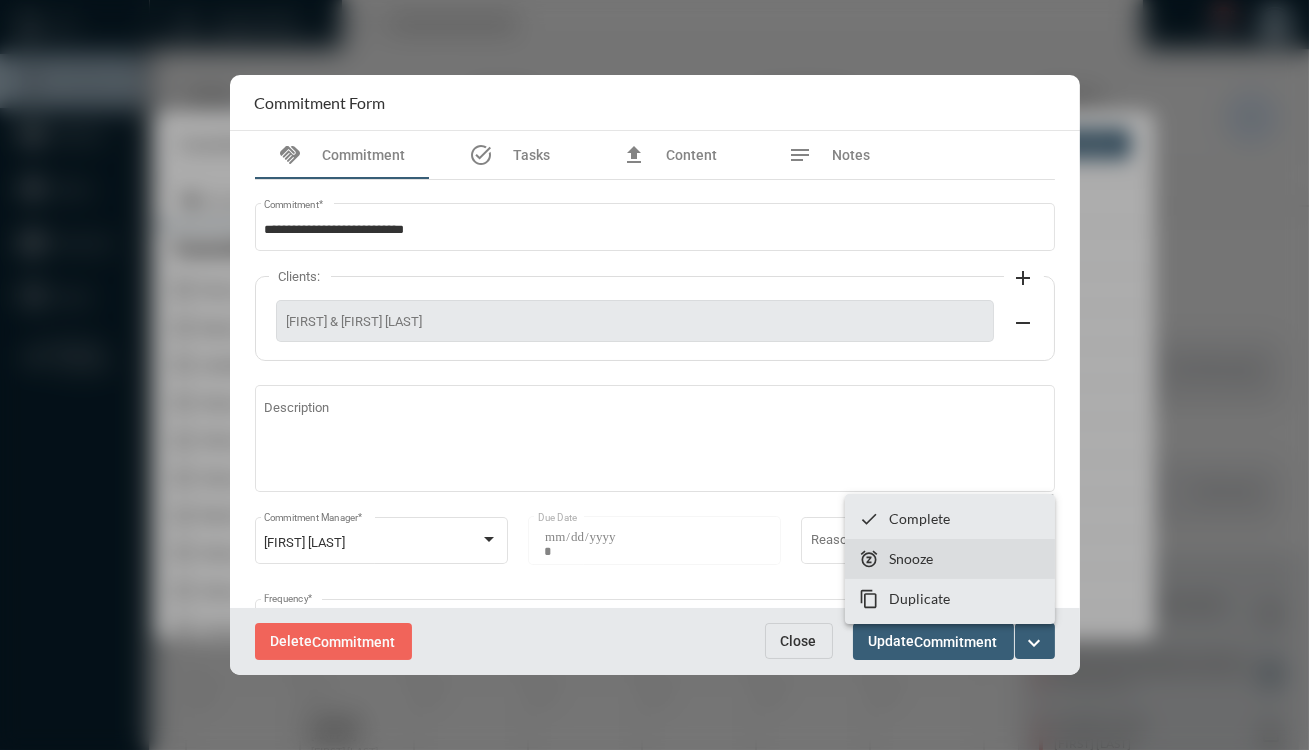 click on "snooze Snooze" at bounding box center (950, 559) 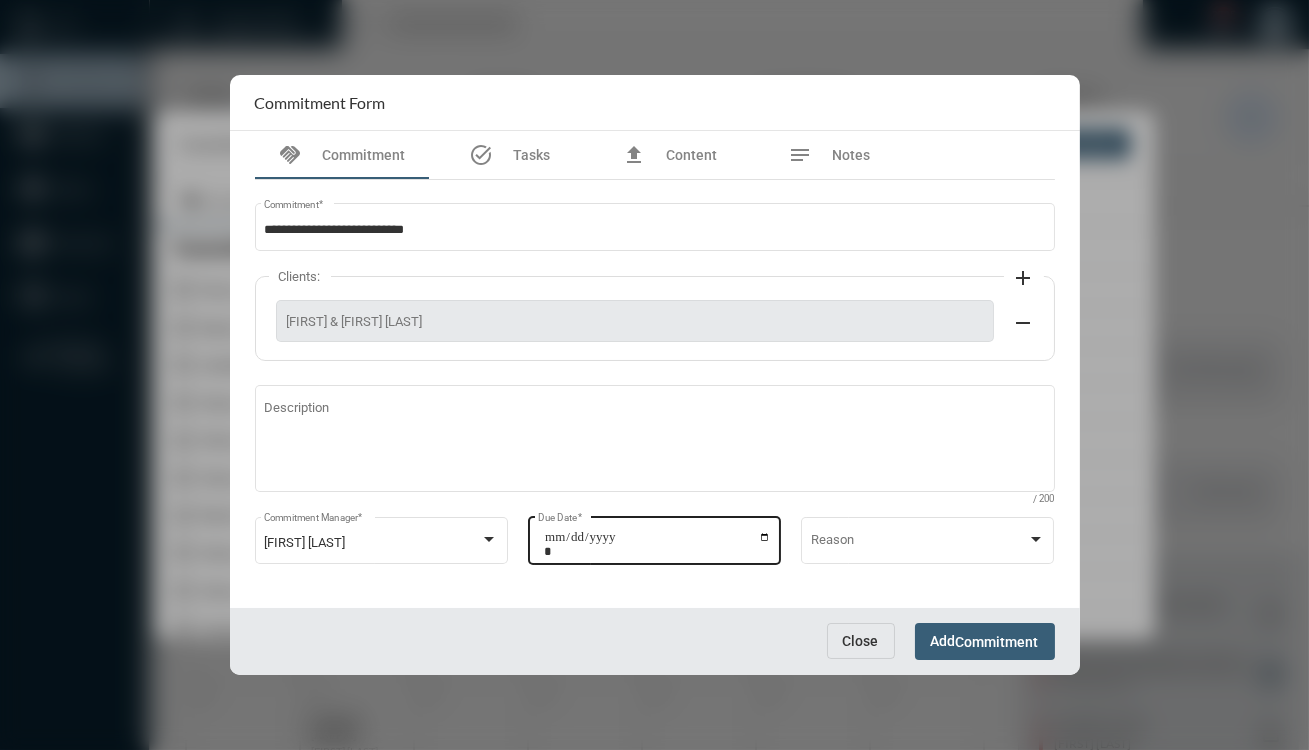click on "**********" at bounding box center [655, 538] 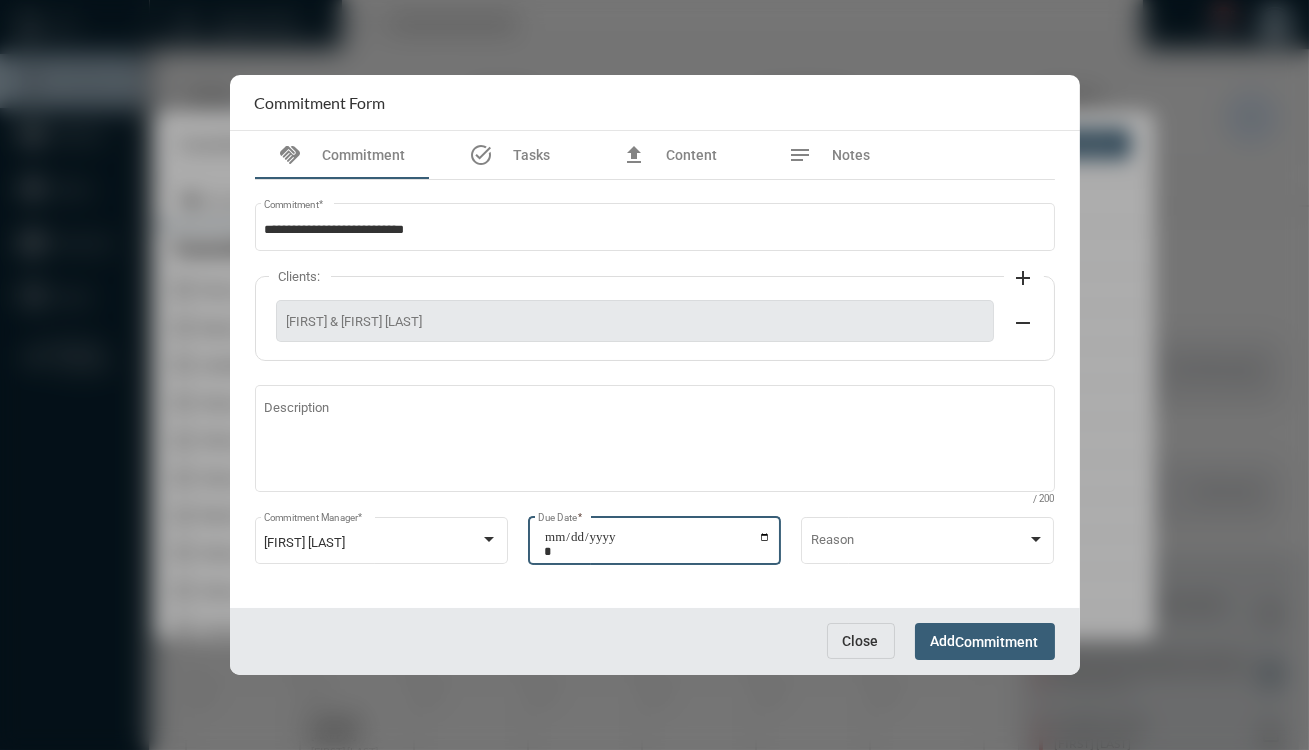click on "**********" at bounding box center (657, 544) 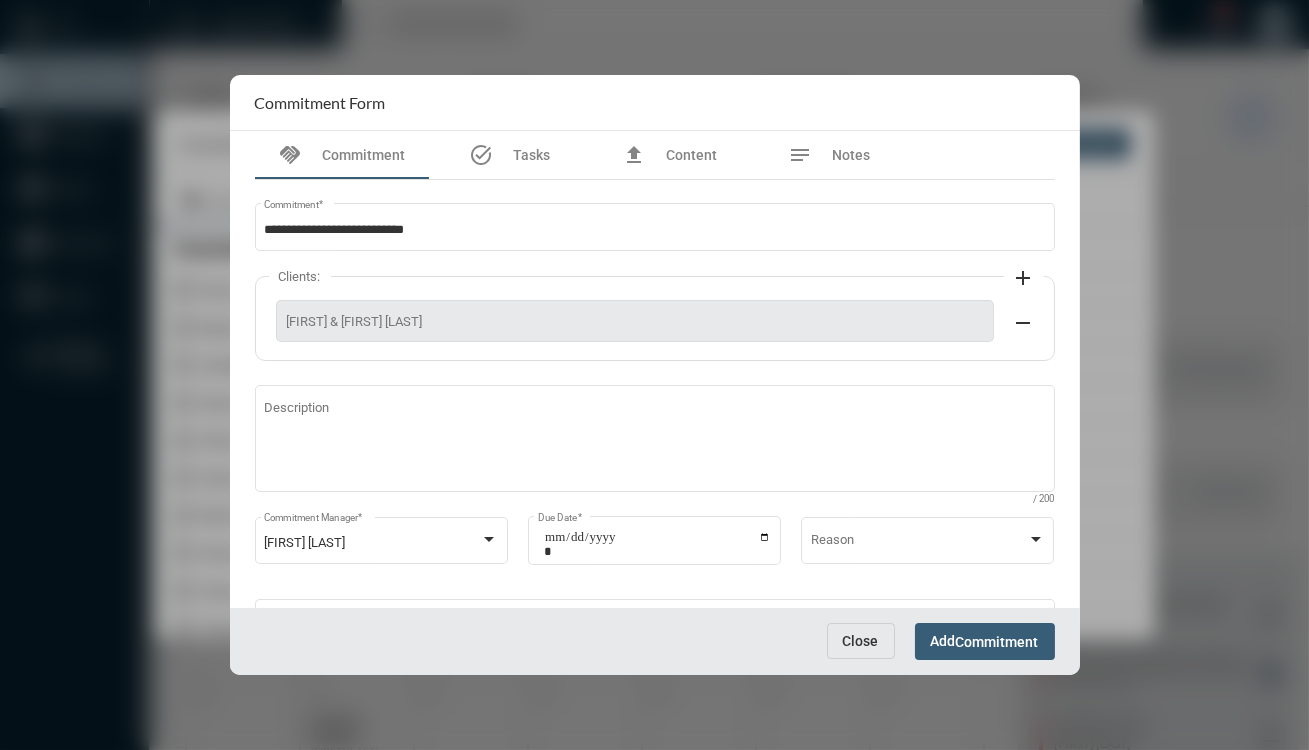 drag, startPoint x: 955, startPoint y: 660, endPoint x: 956, endPoint y: 649, distance: 11.045361 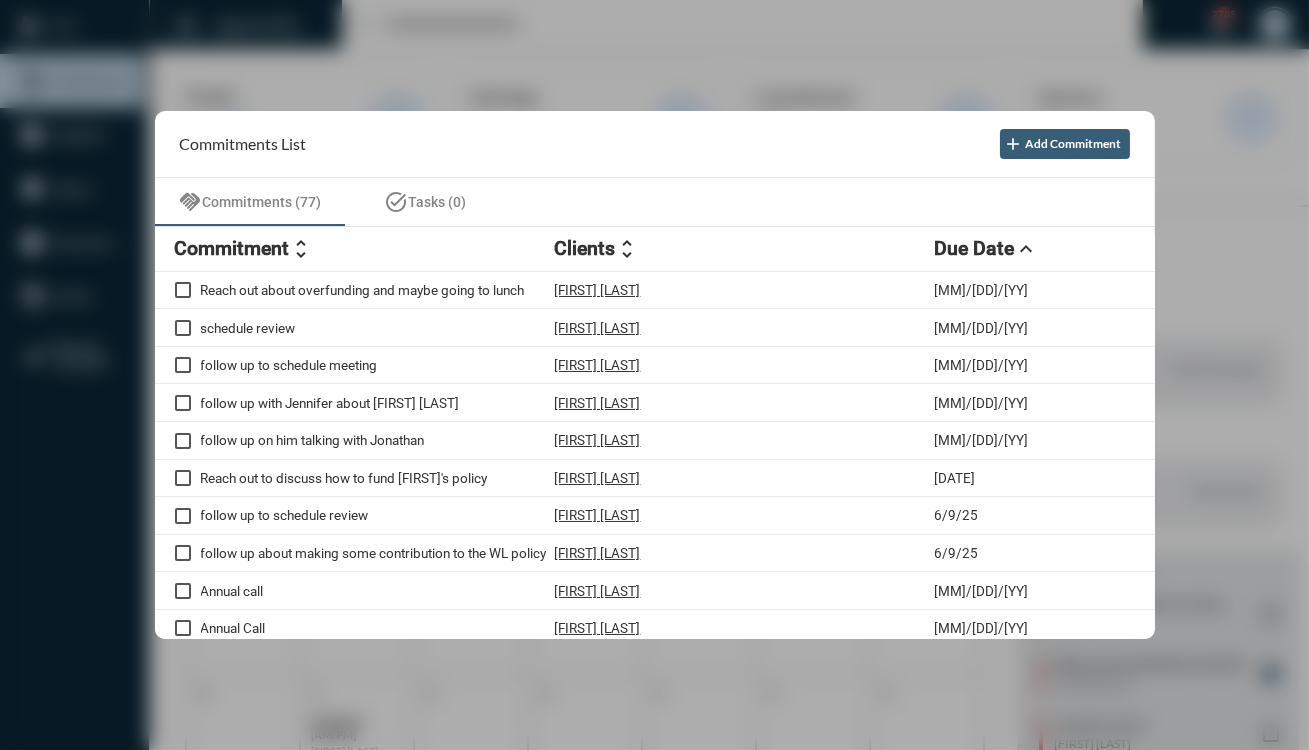 click at bounding box center (654, 375) 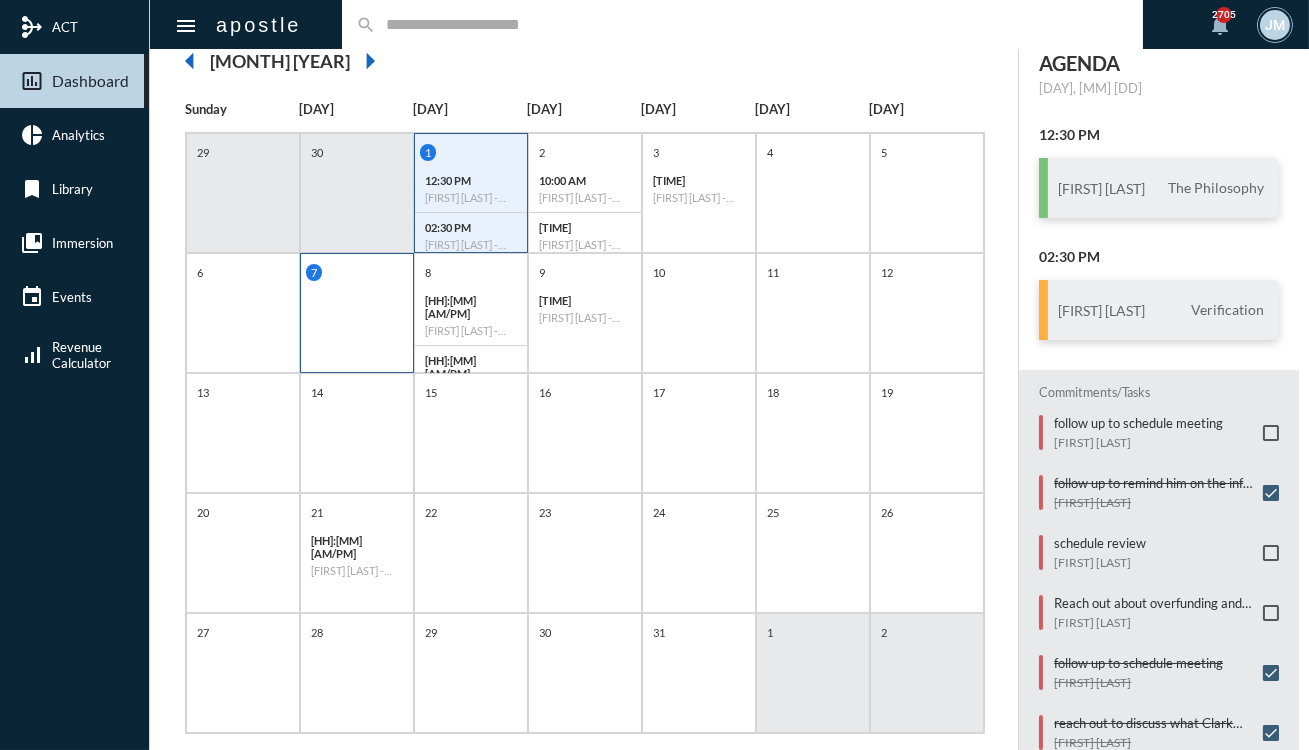 scroll, scrollTop: 0, scrollLeft: 0, axis: both 